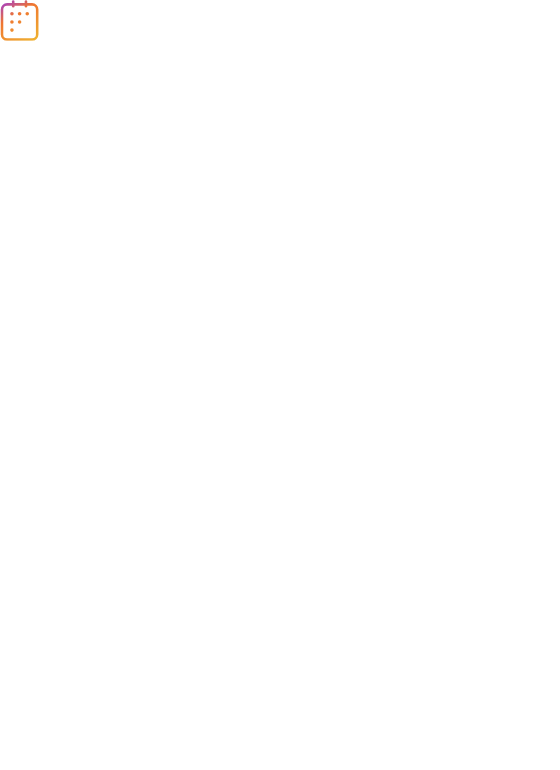 scroll, scrollTop: 0, scrollLeft: 0, axis: both 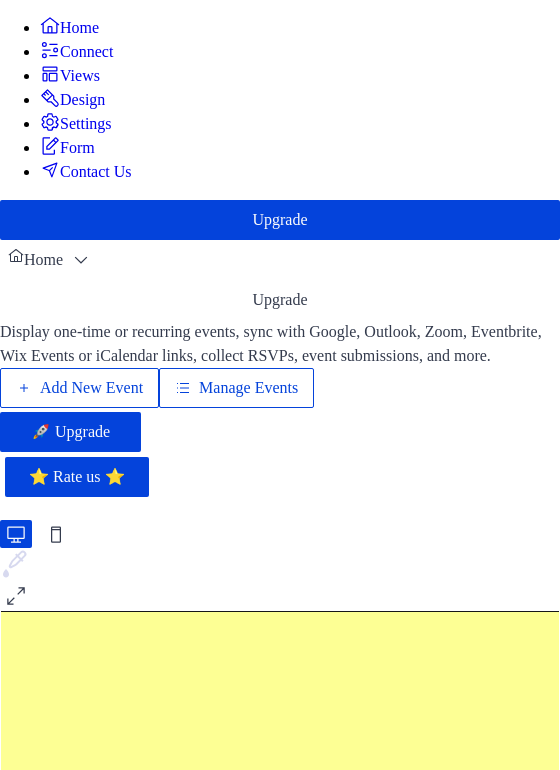 click on "Add New Event" at bounding box center [91, 388] 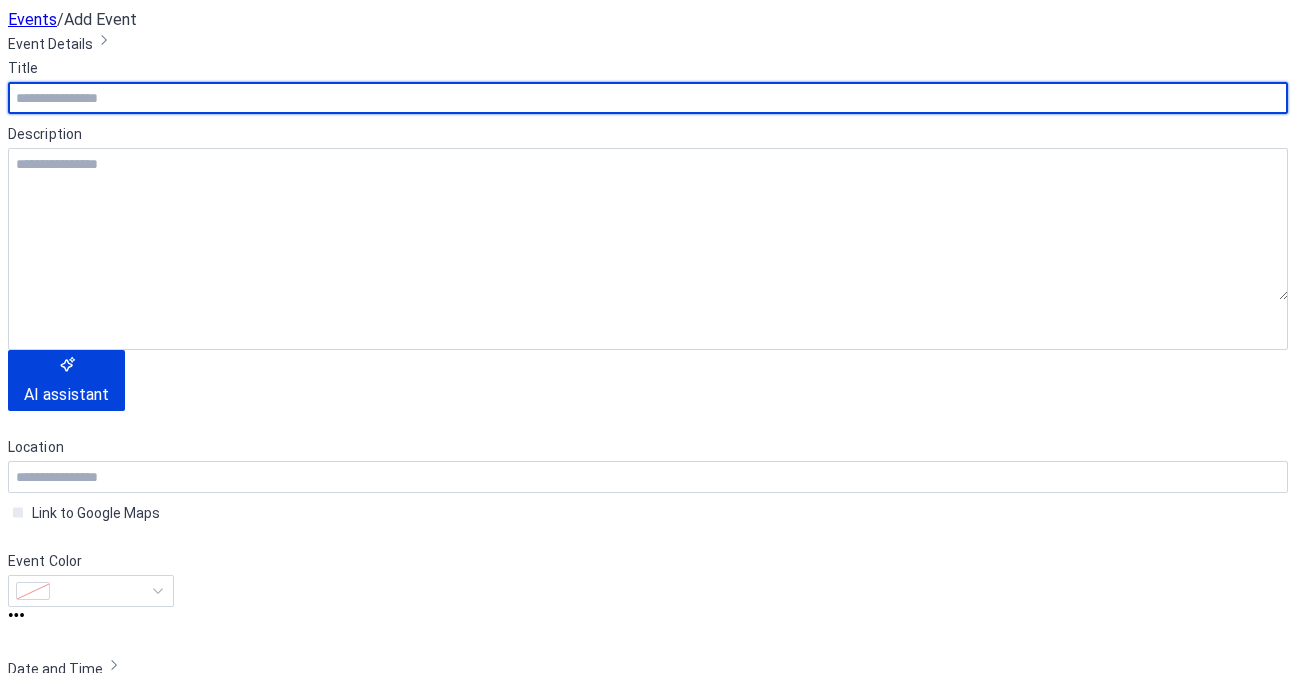 scroll, scrollTop: 0, scrollLeft: 0, axis: both 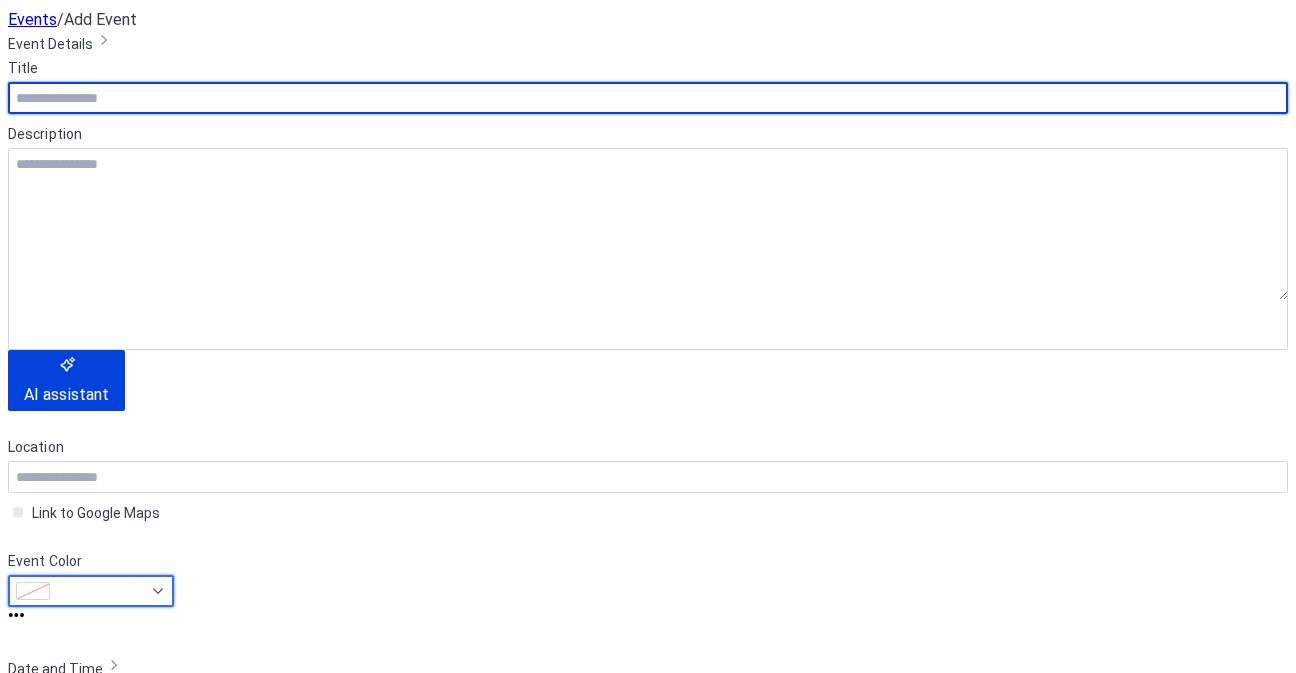 click at bounding box center [100, 591] 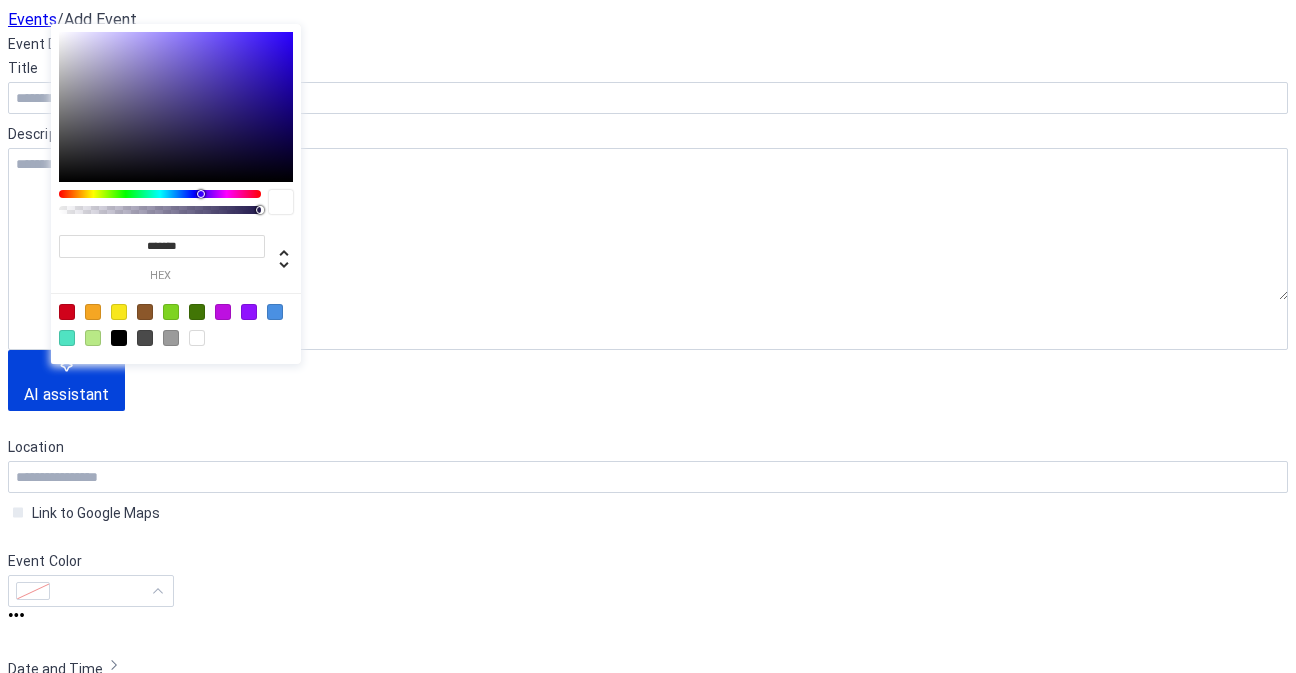 click at bounding box center [160, 194] 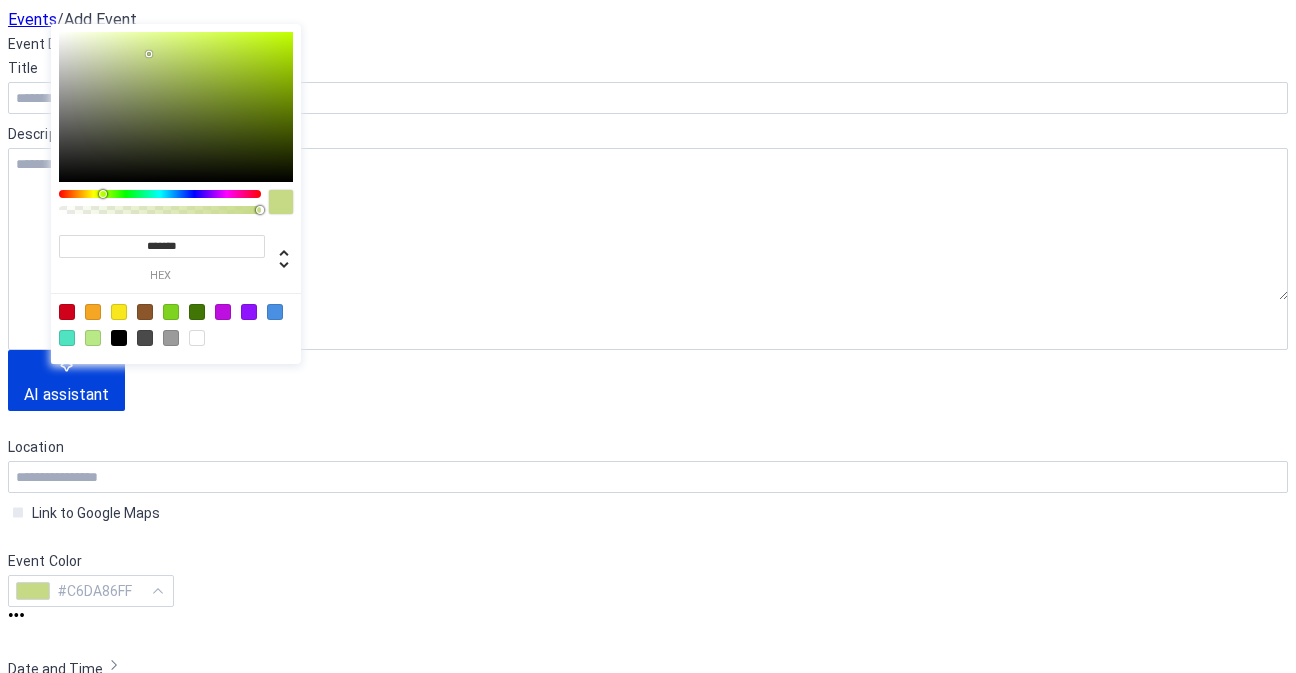 click at bounding box center [176, 107] 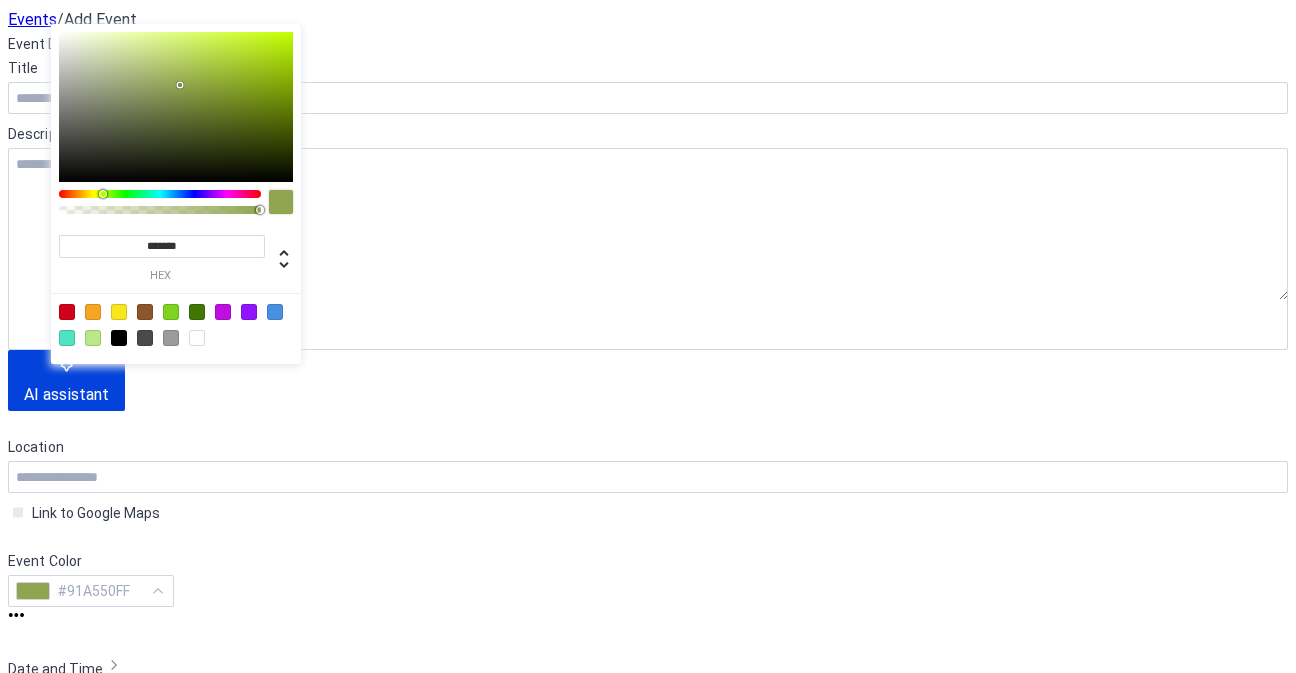 click at bounding box center (176, 107) 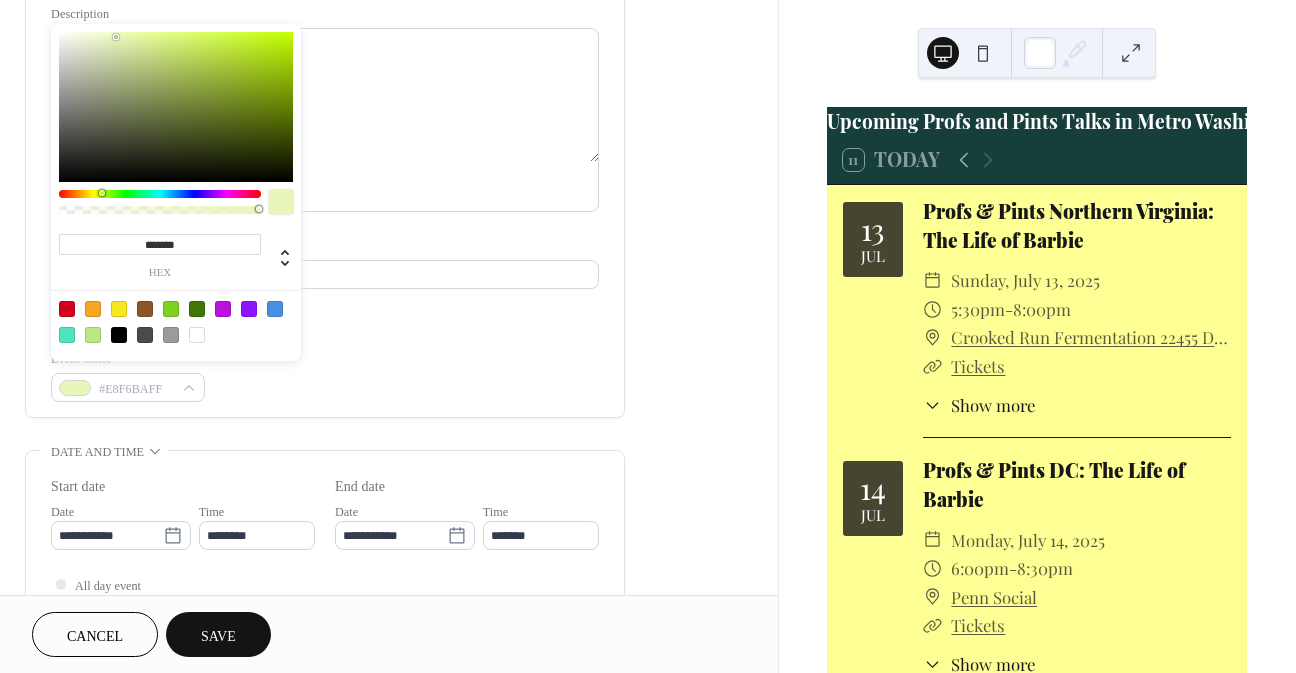 click at bounding box center [176, 107] 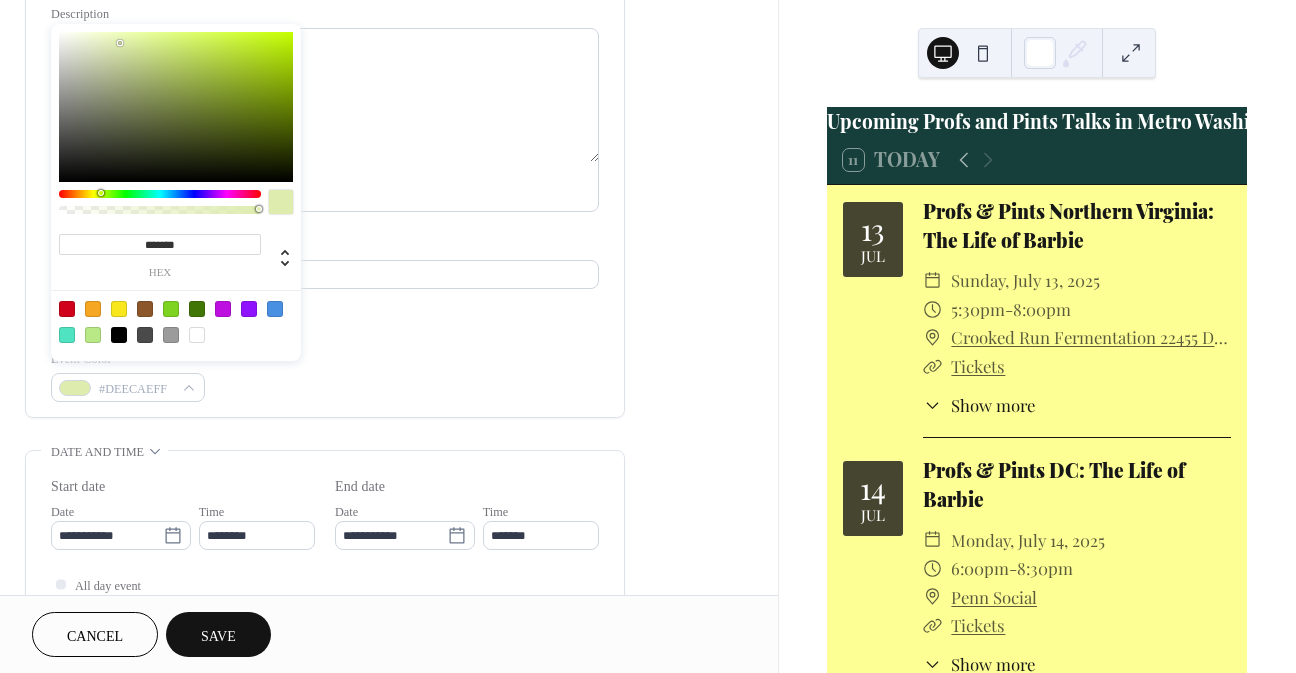 click at bounding box center (176, 107) 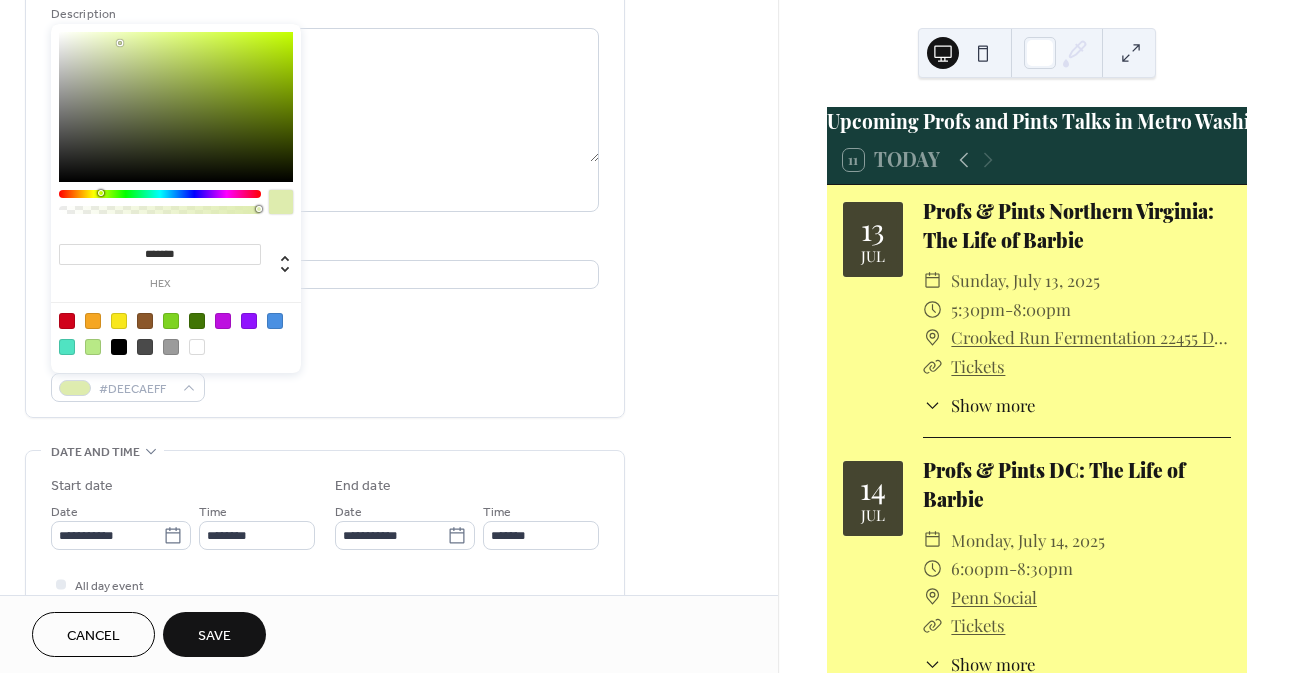 click at bounding box center [176, 107] 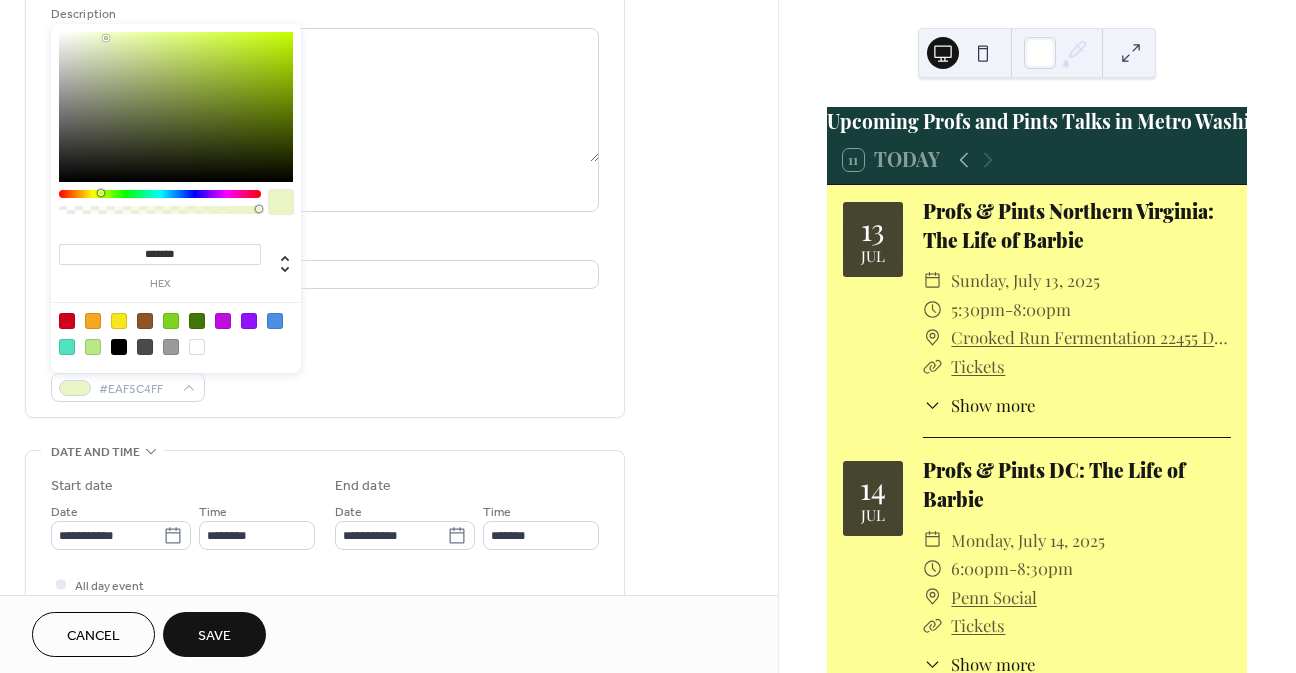 click on "Save" at bounding box center [214, 636] 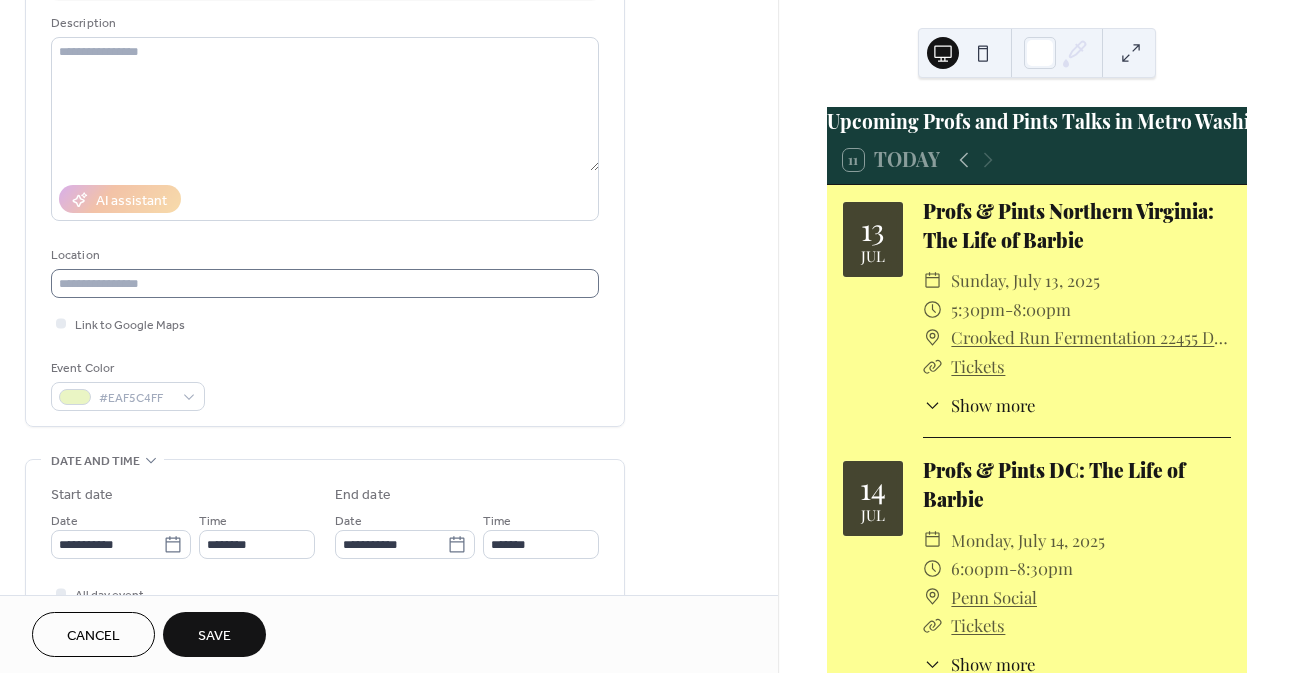 scroll, scrollTop: 200, scrollLeft: 0, axis: vertical 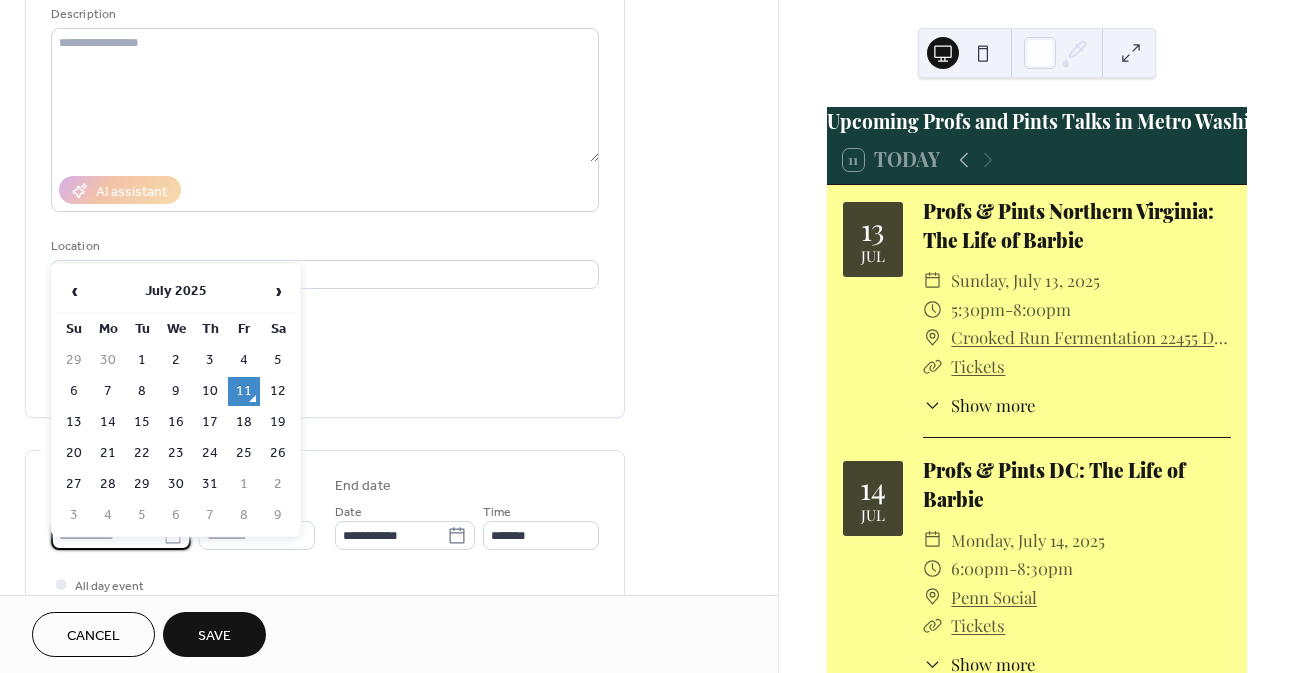 click on "**********" at bounding box center (648, 336) 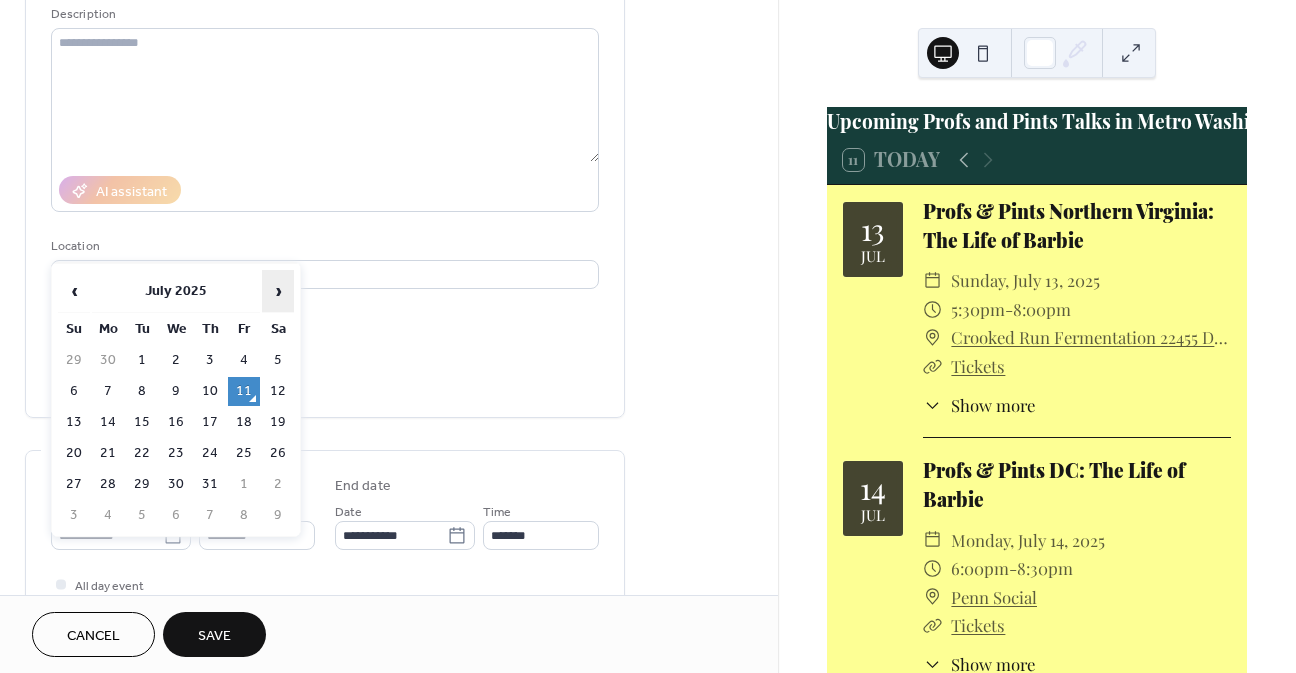 click on "›" at bounding box center [278, 291] 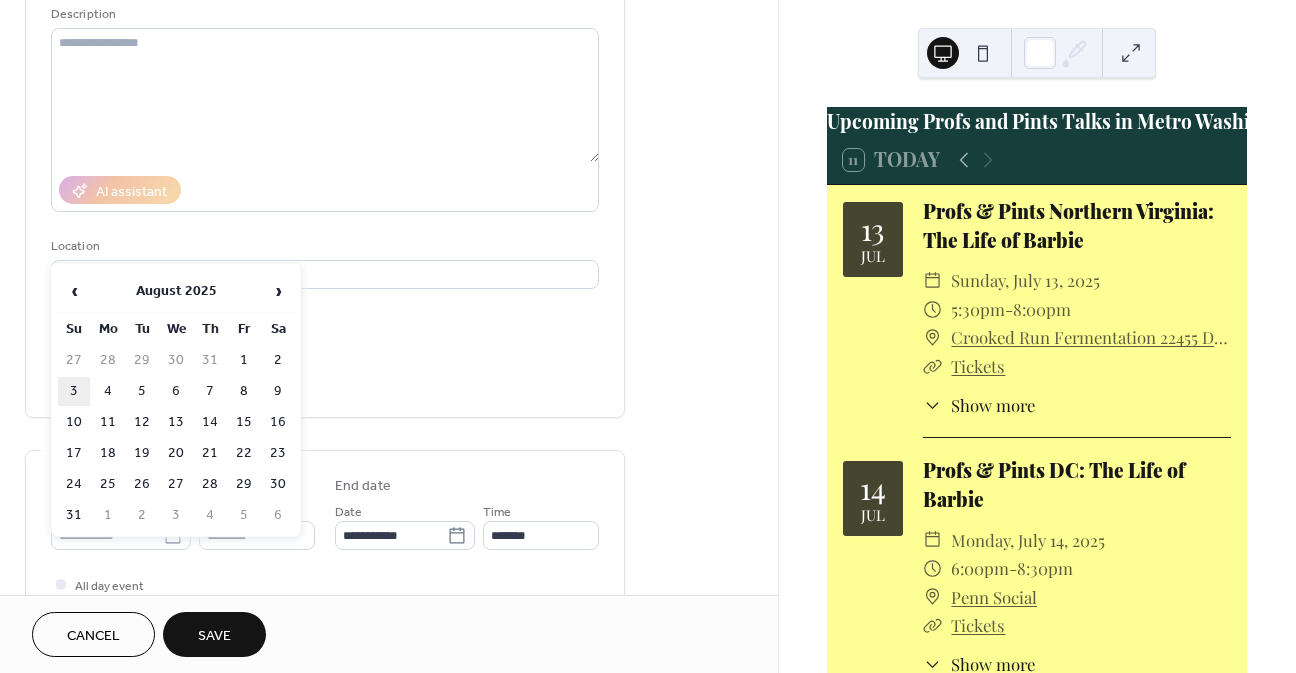 click on "3" at bounding box center (74, 391) 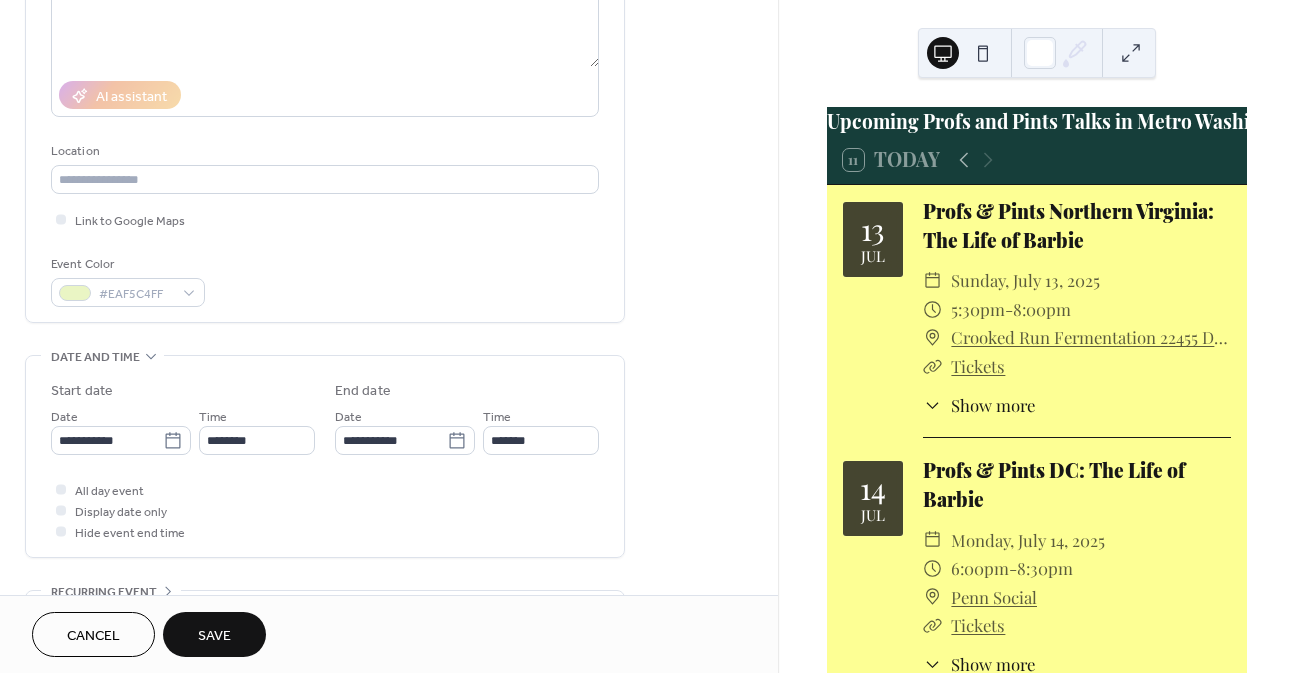 scroll, scrollTop: 300, scrollLeft: 0, axis: vertical 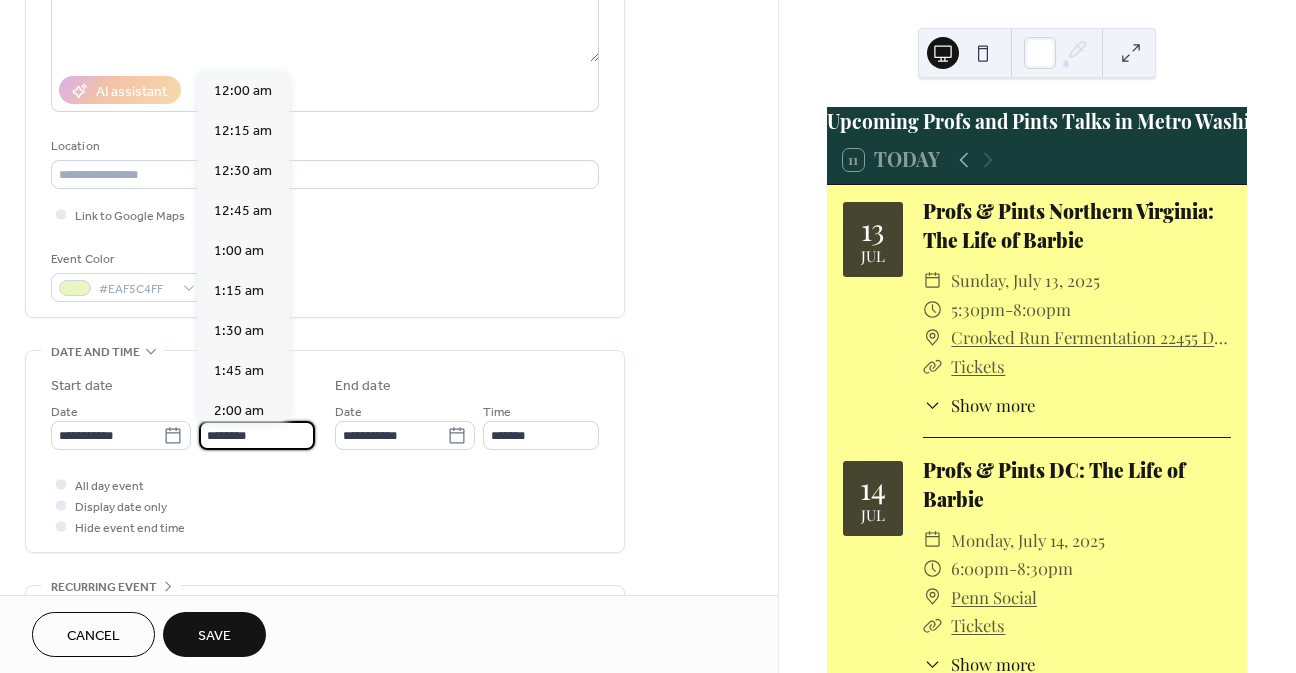 click on "********" at bounding box center [257, 435] 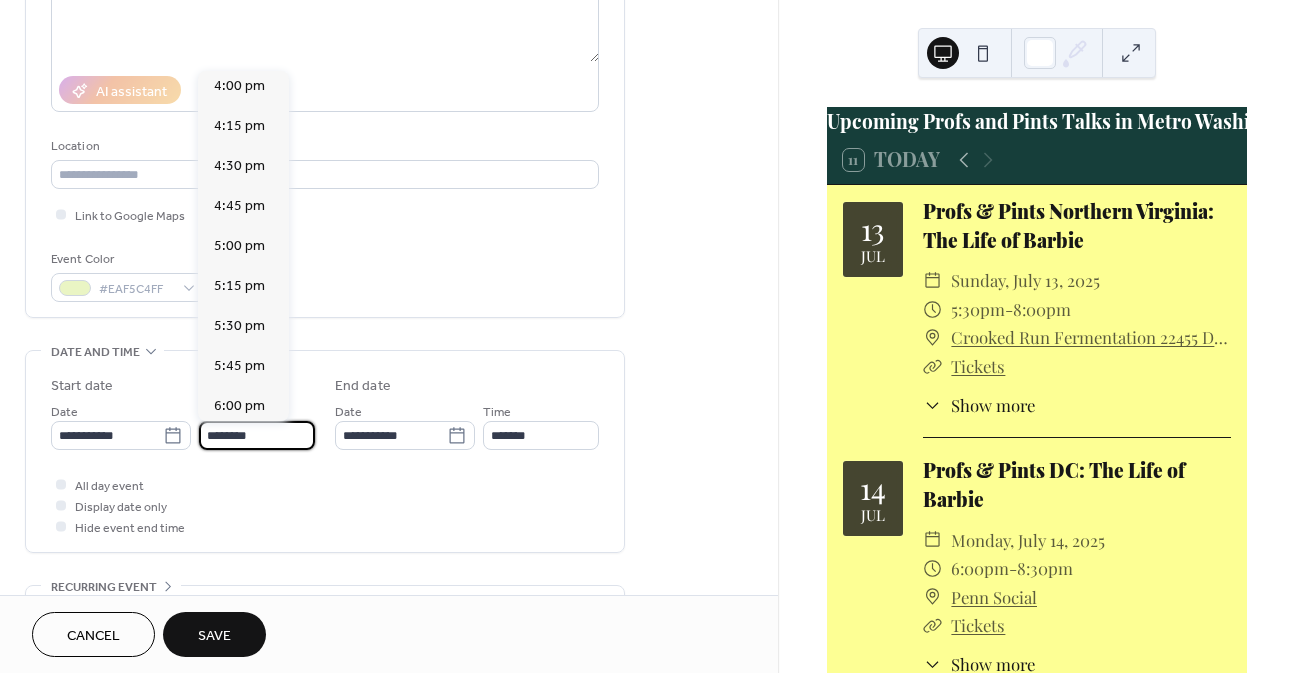 scroll, scrollTop: 2568, scrollLeft: 0, axis: vertical 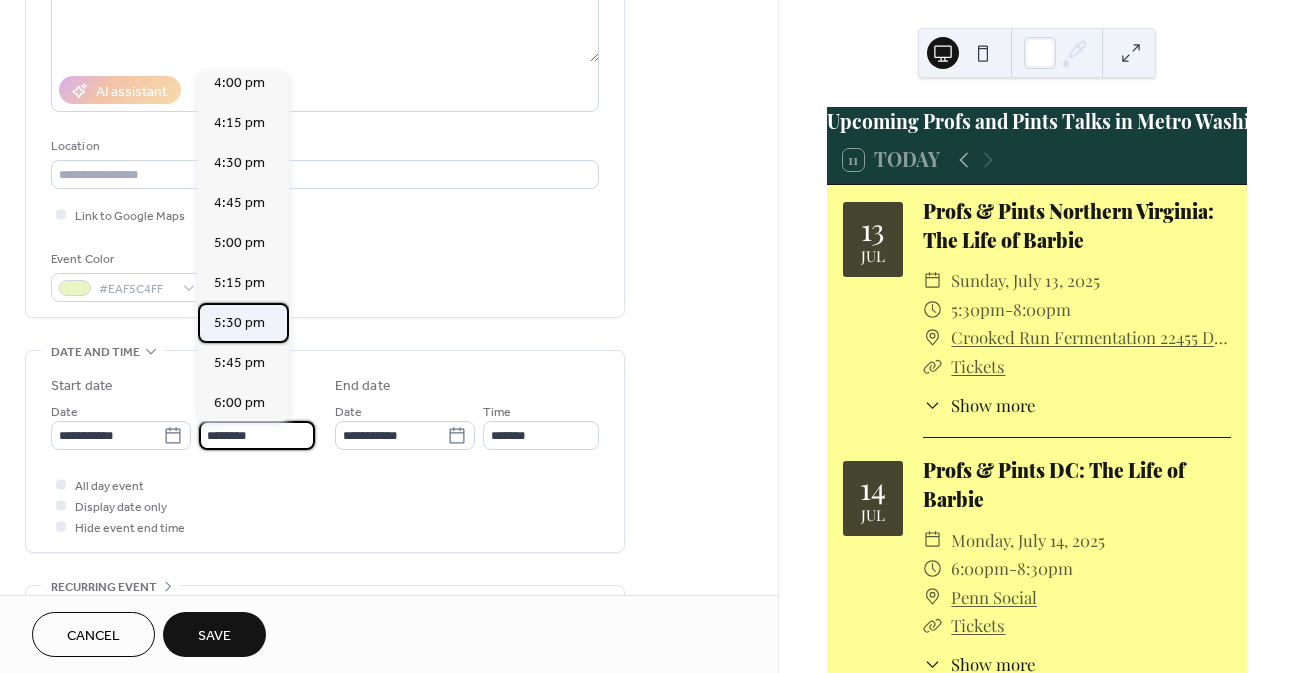 click on "5:30 pm" at bounding box center (239, 323) 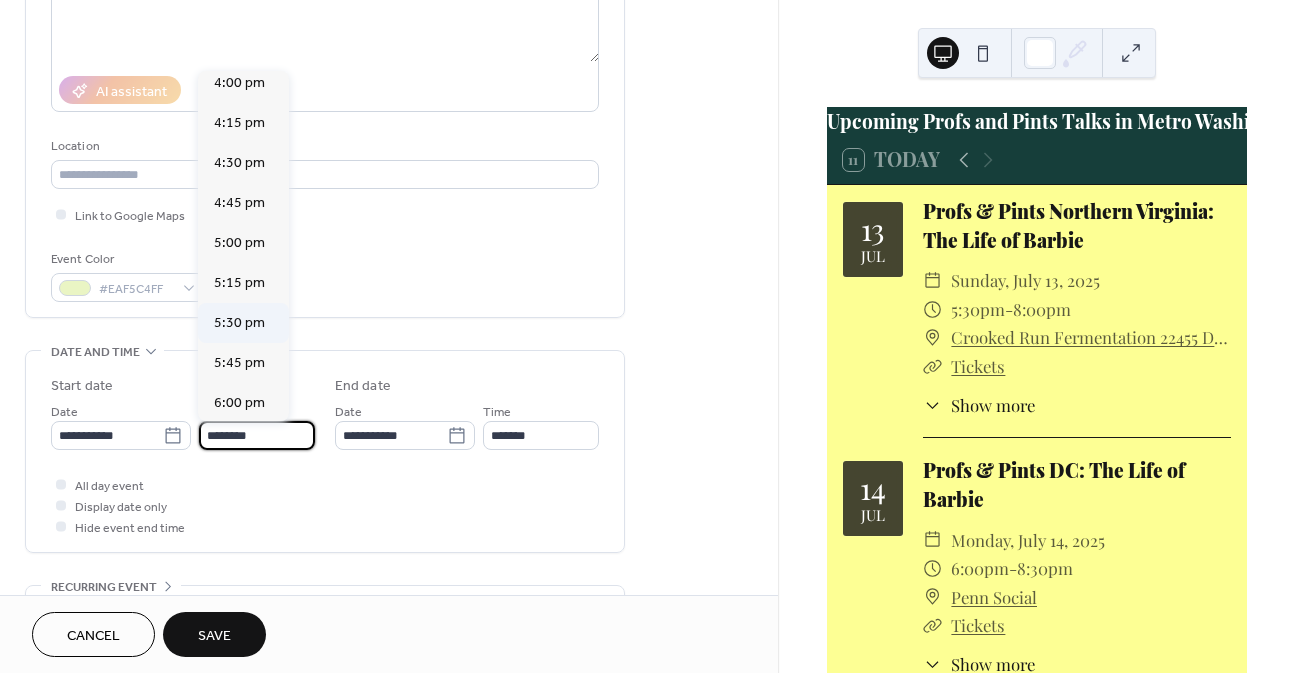 type on "*******" 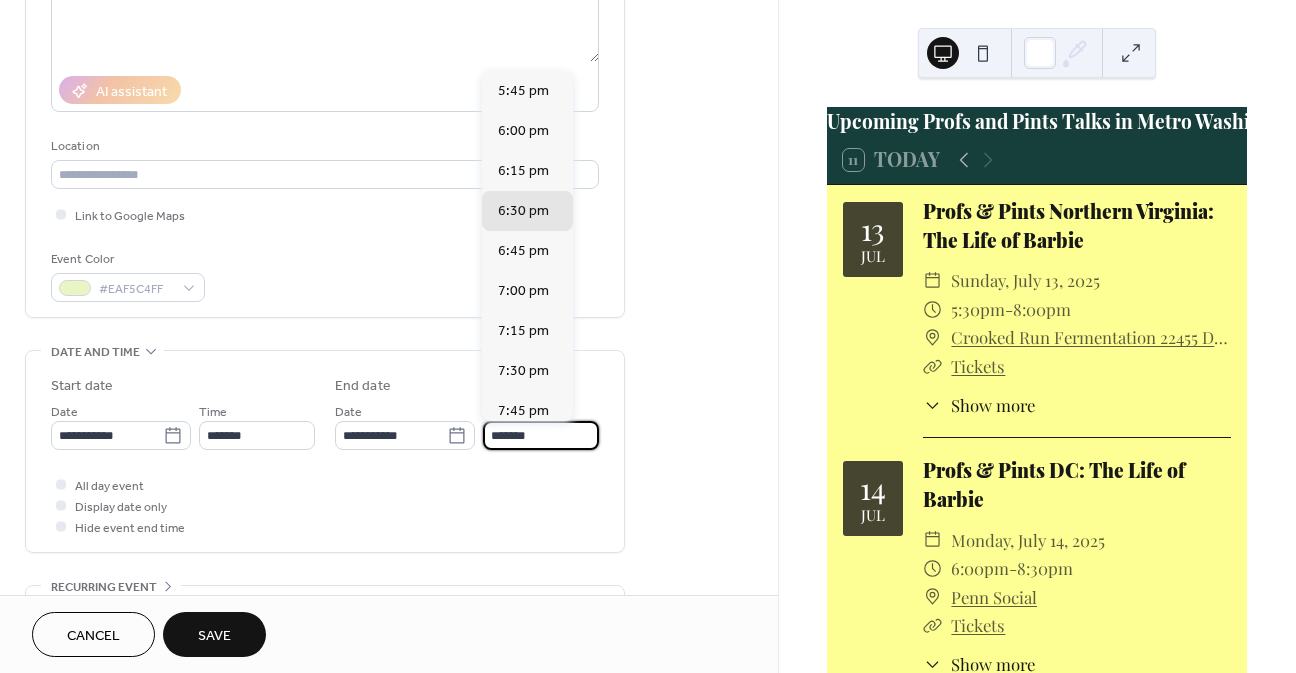 click on "*******" at bounding box center [541, 435] 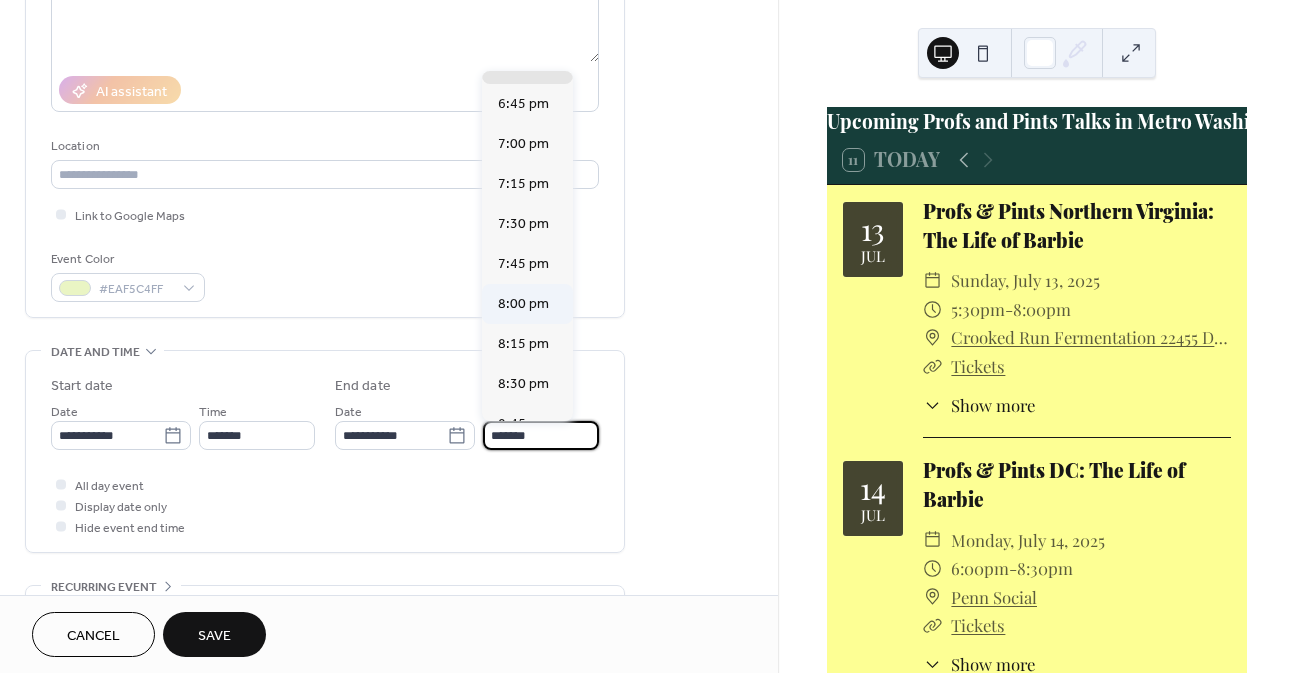 scroll, scrollTop: 200, scrollLeft: 0, axis: vertical 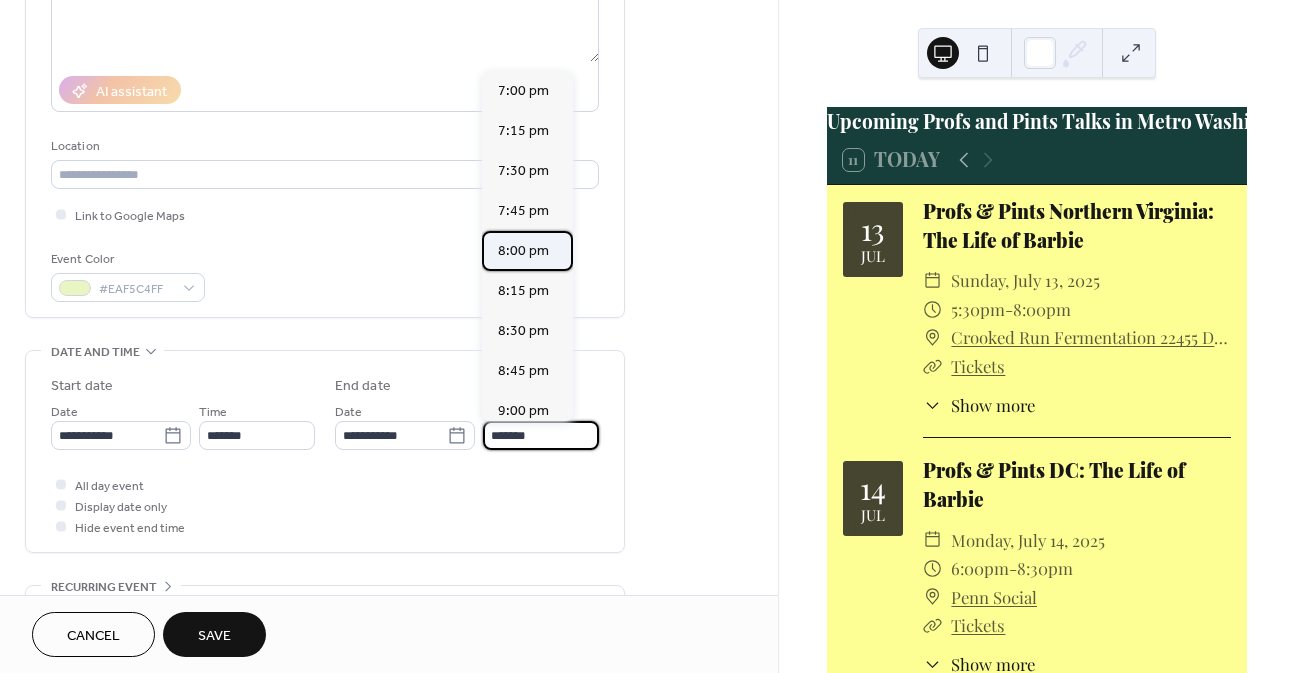 click on "8:00 pm" at bounding box center (523, 251) 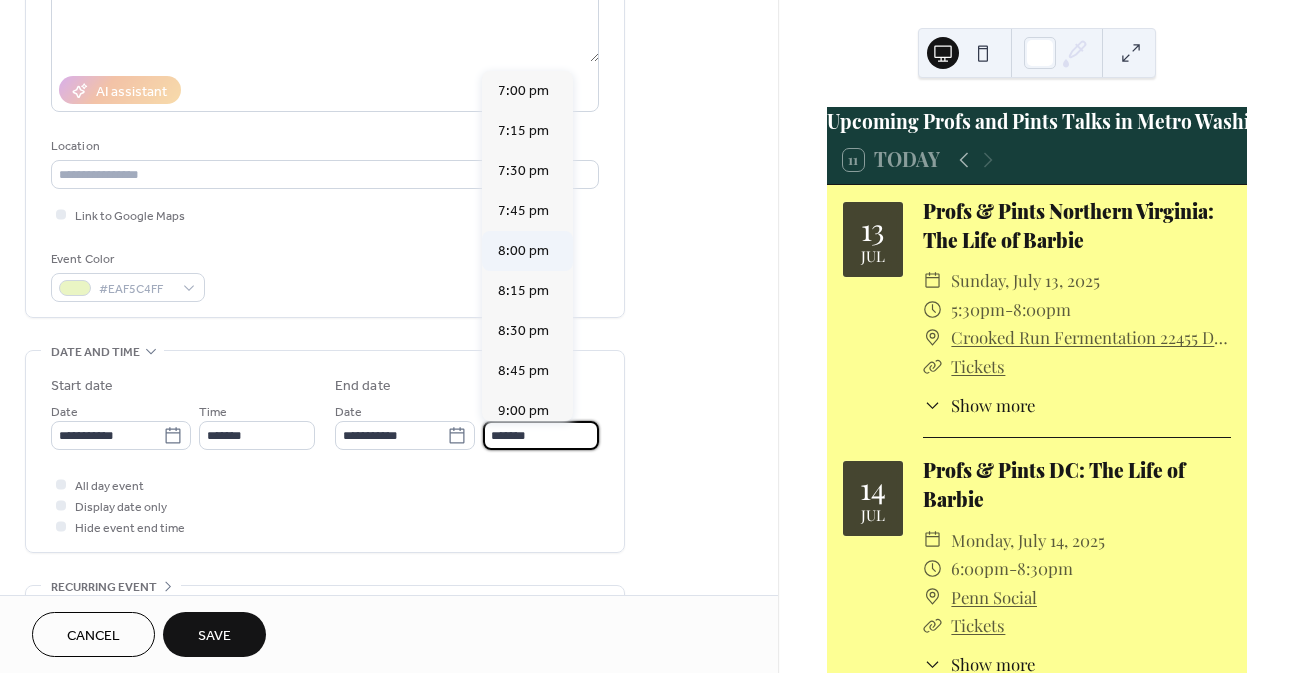 type on "*******" 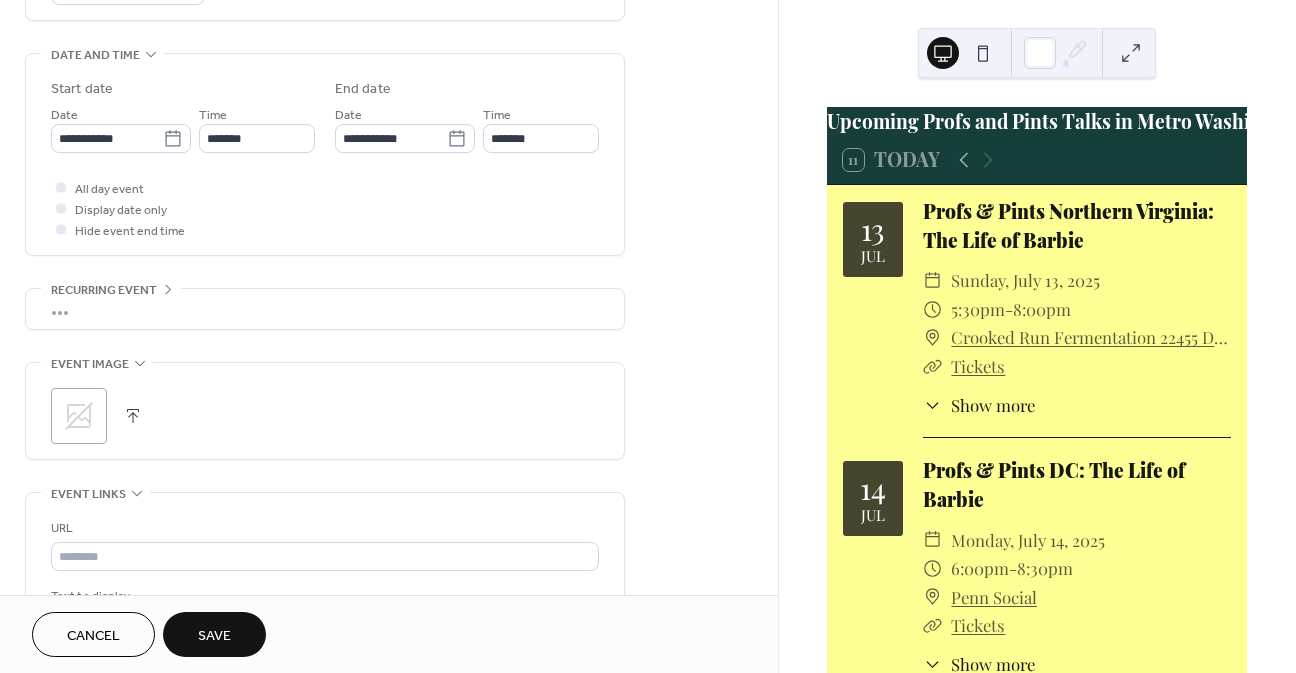 scroll, scrollTop: 600, scrollLeft: 0, axis: vertical 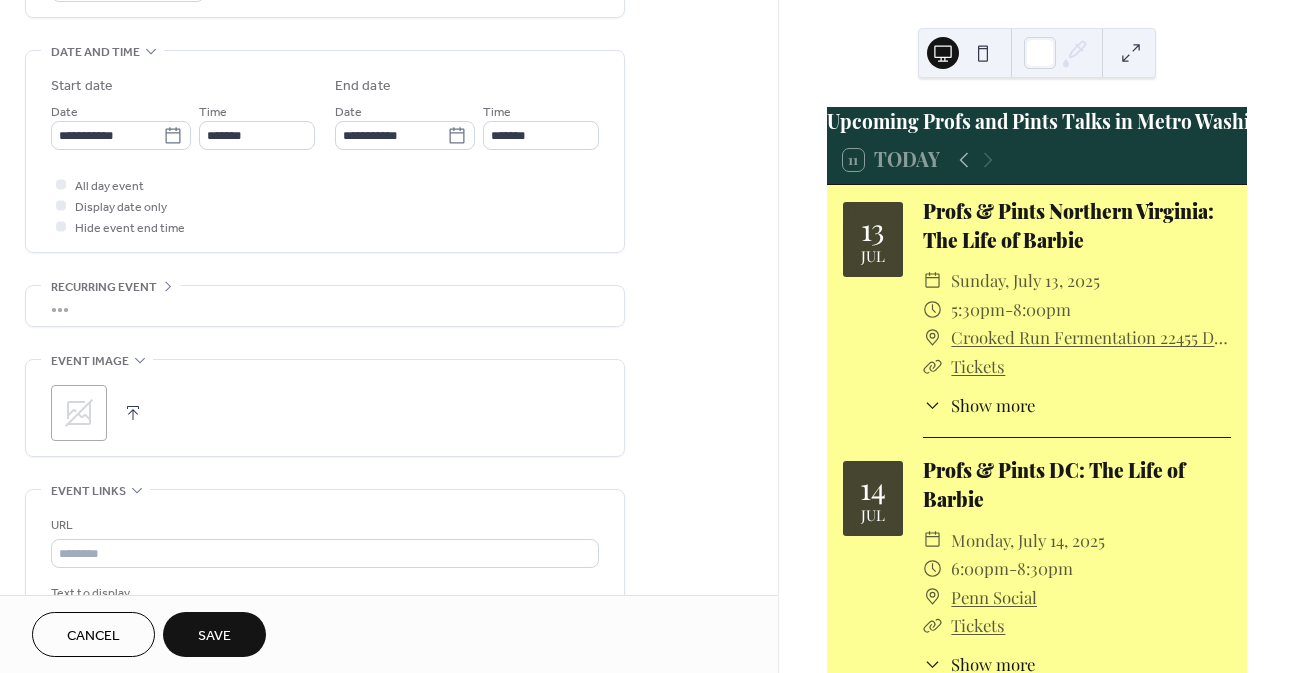 click at bounding box center (133, 413) 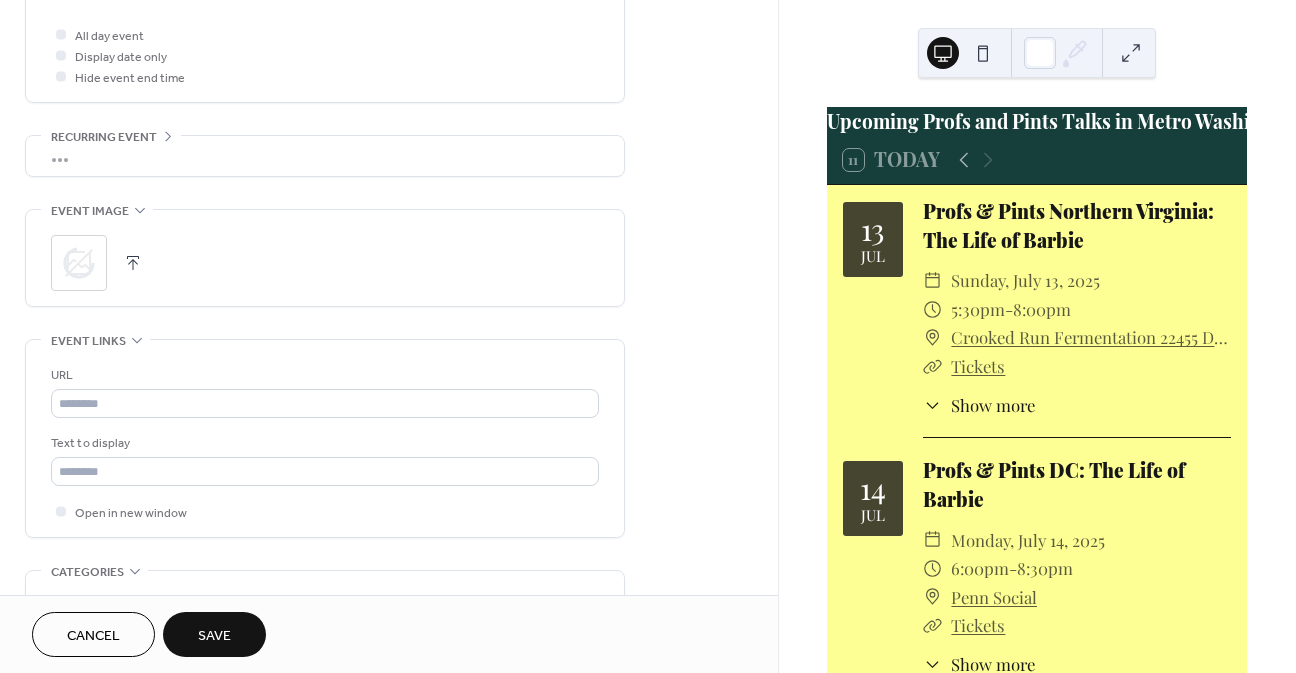 scroll, scrollTop: 945, scrollLeft: 0, axis: vertical 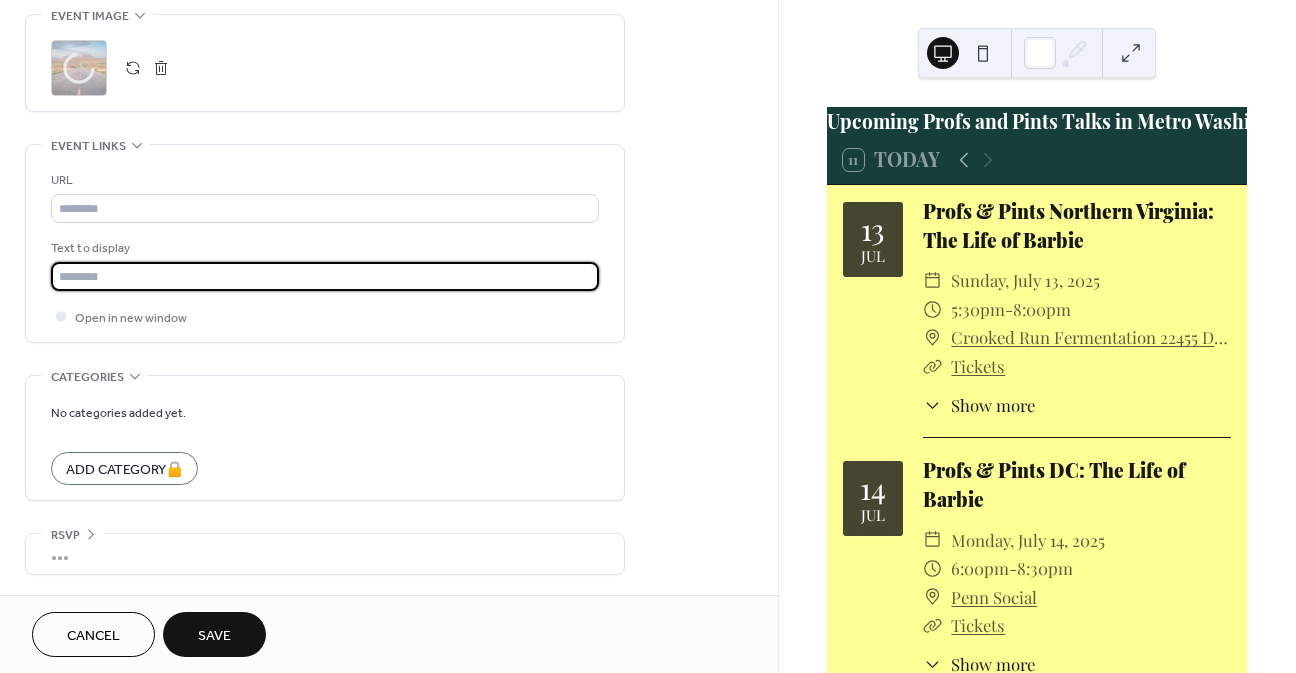 click at bounding box center [325, 276] 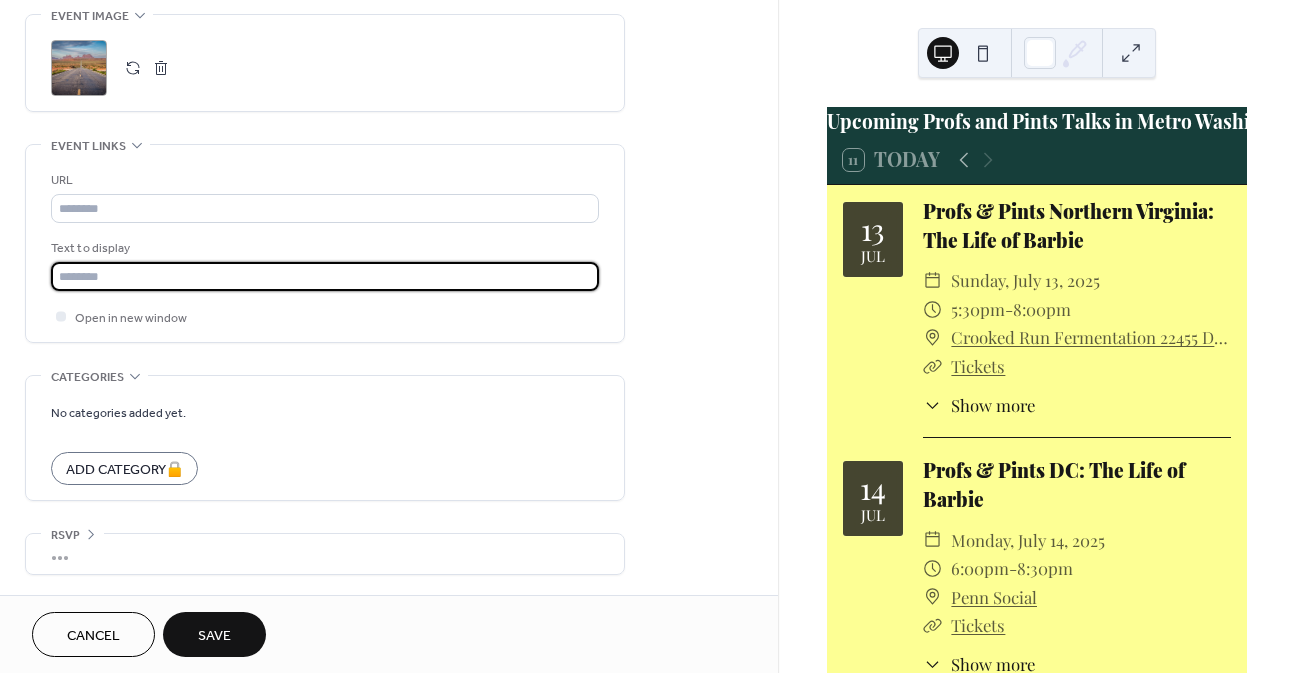 type on "*******" 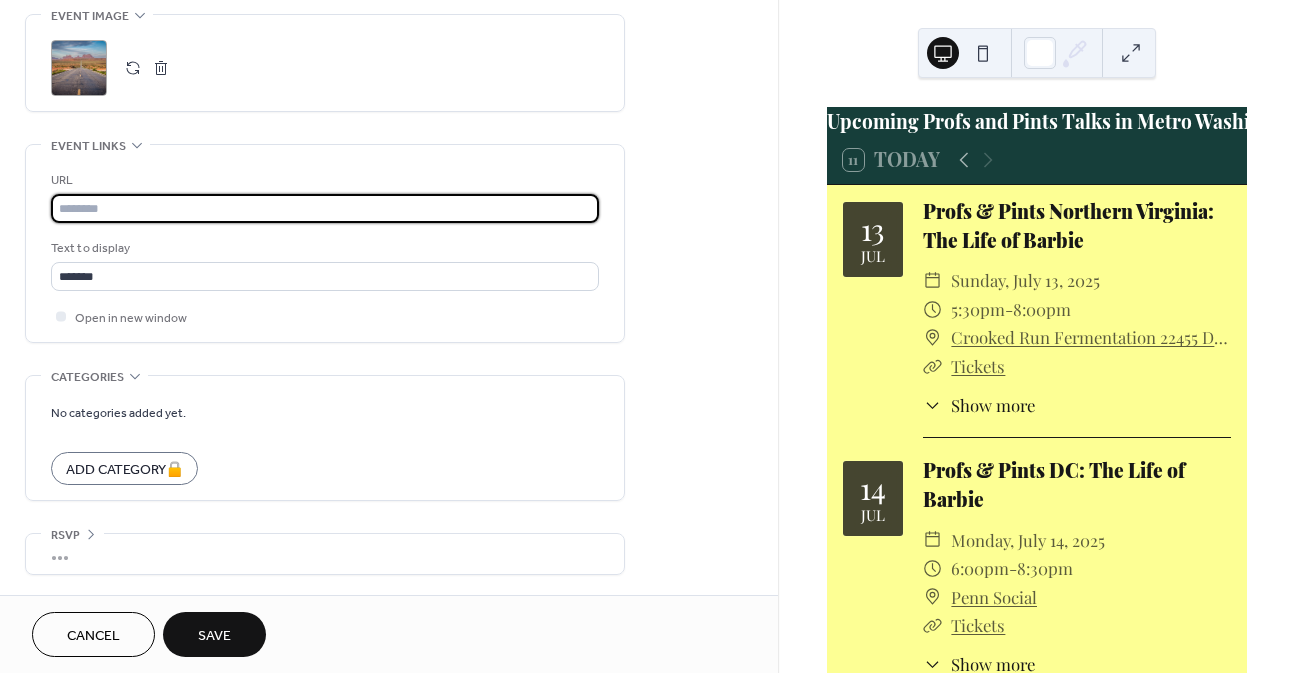 paste on "**********" 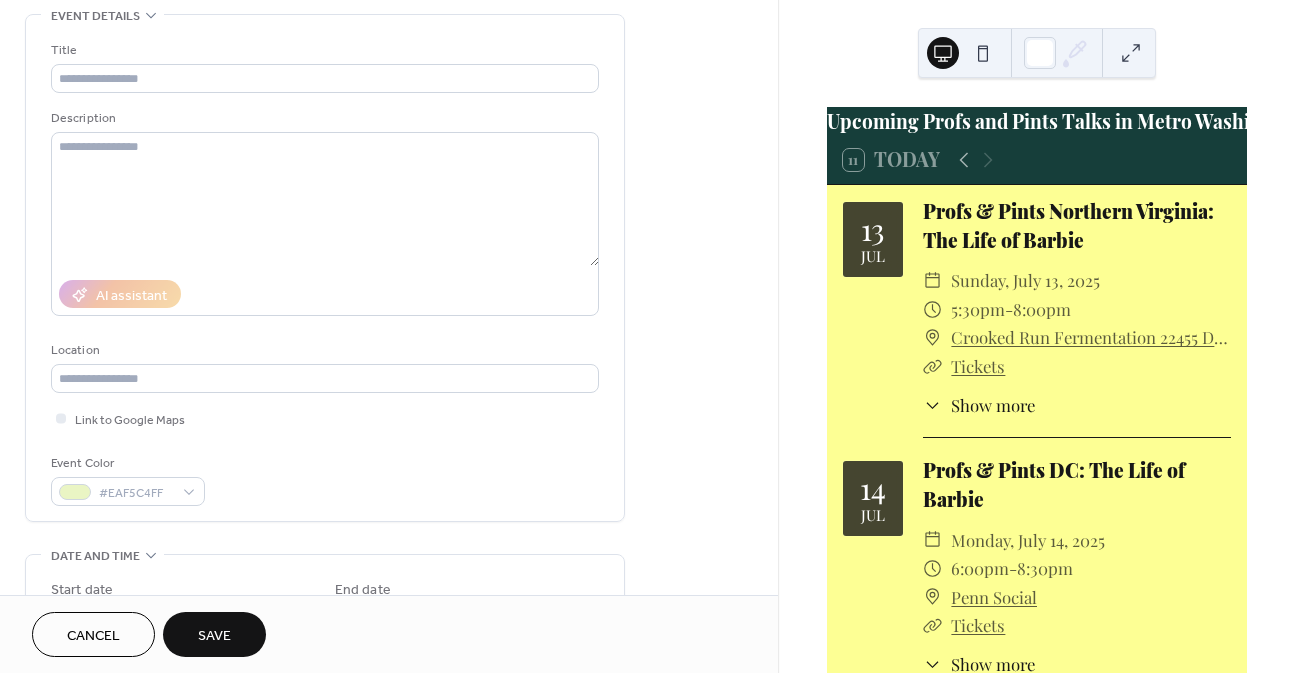 scroll, scrollTop: 0, scrollLeft: 0, axis: both 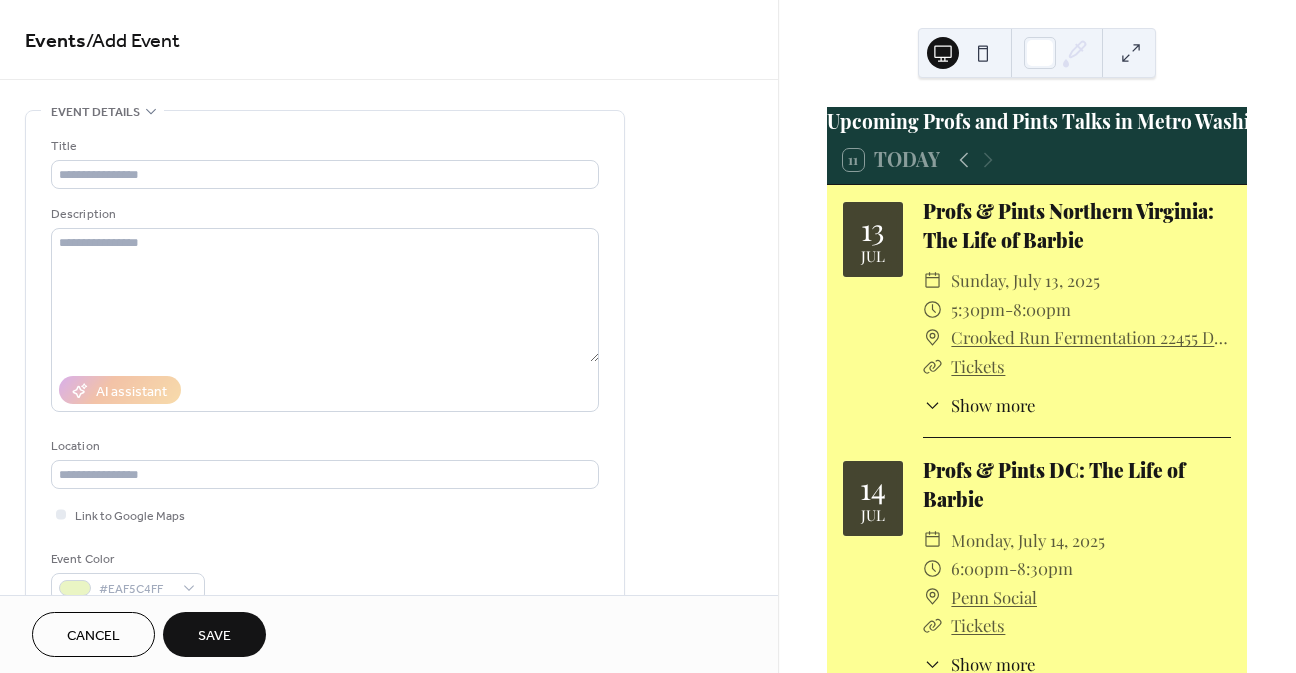 type on "**********" 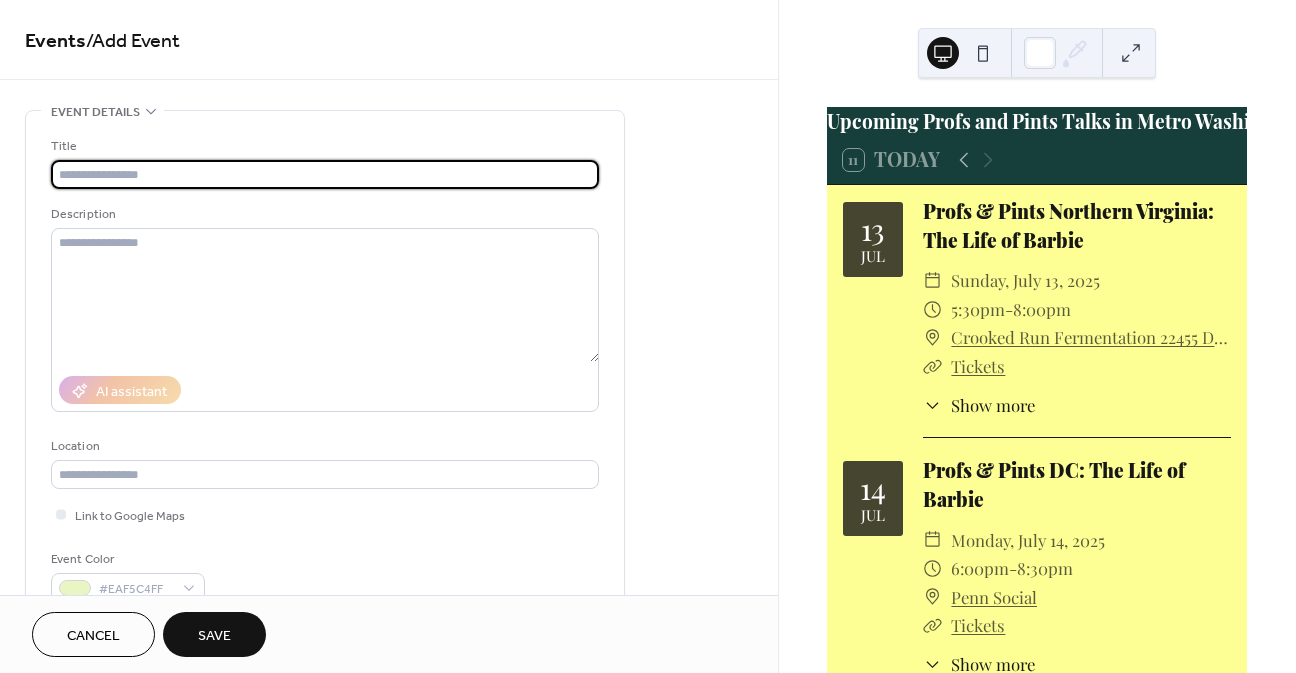 paste on "**********" 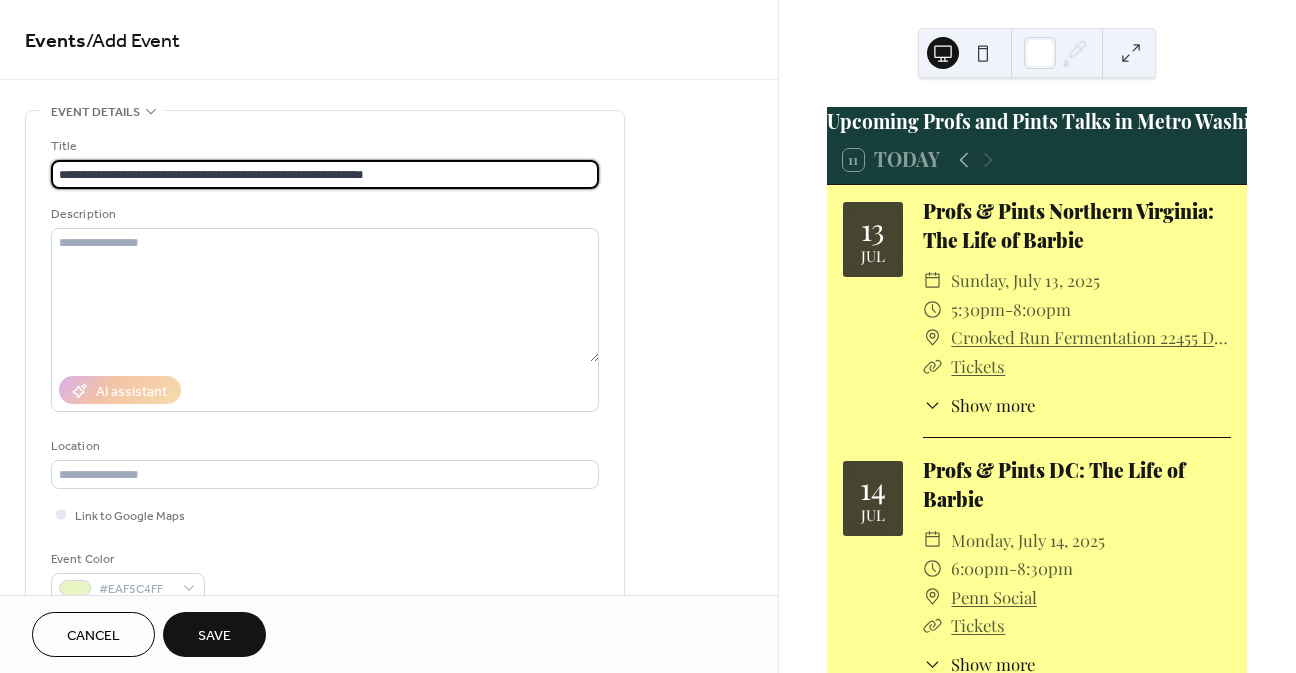 type on "**********" 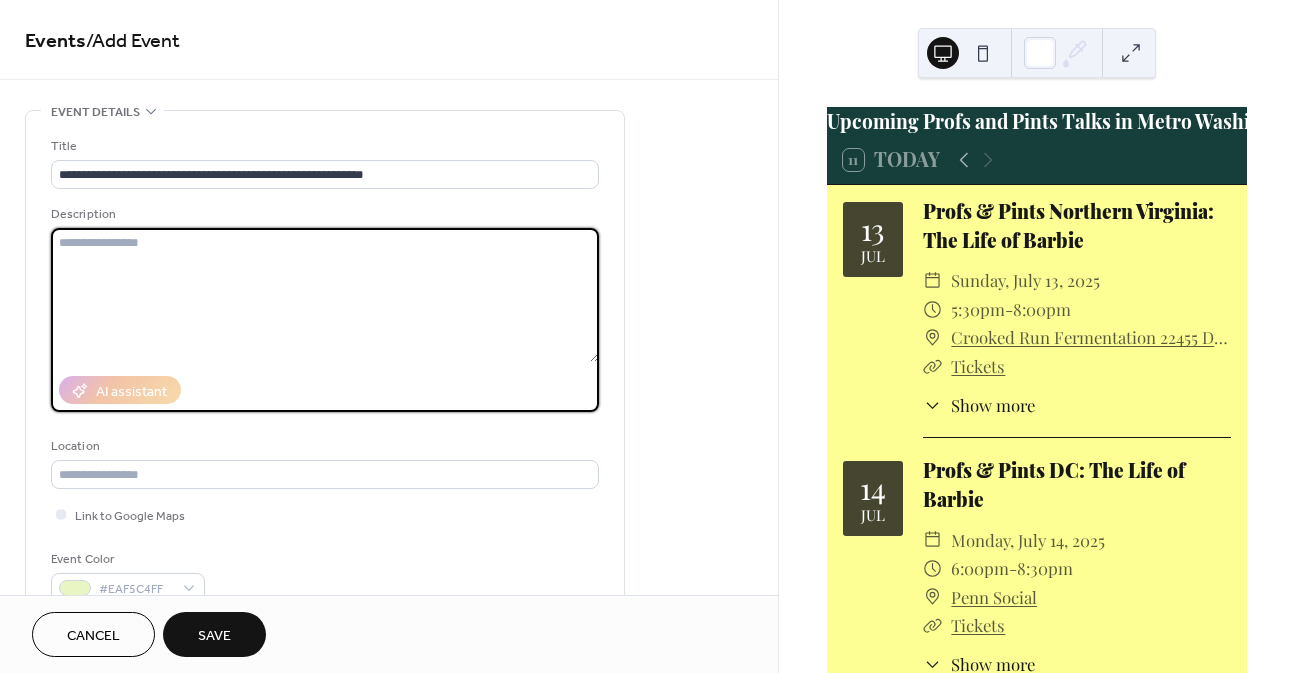 paste on "**********" 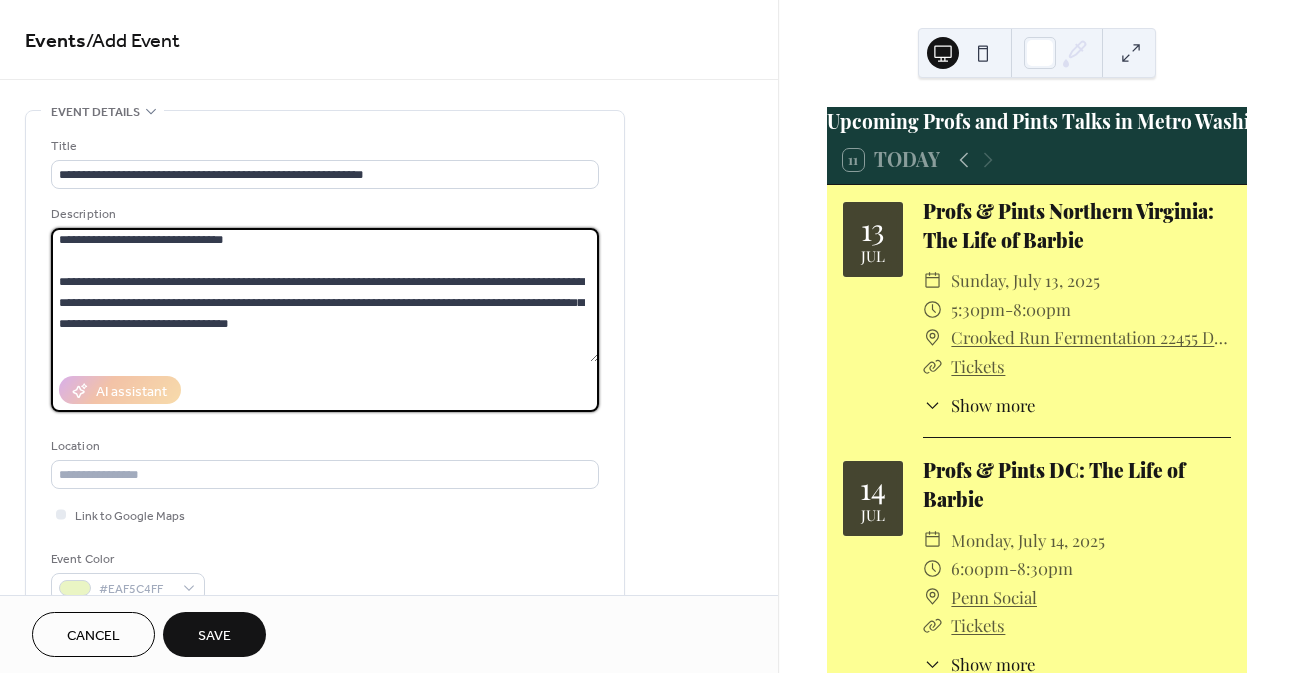 scroll, scrollTop: 0, scrollLeft: 0, axis: both 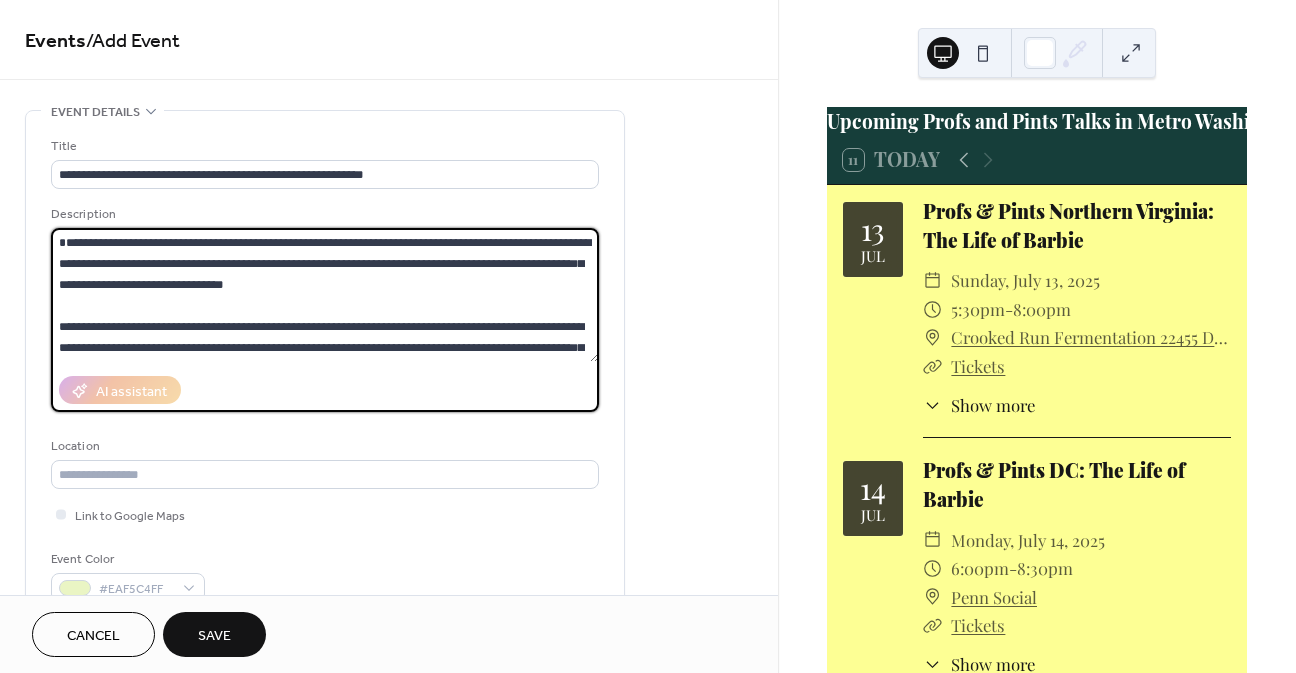 click at bounding box center [325, 295] 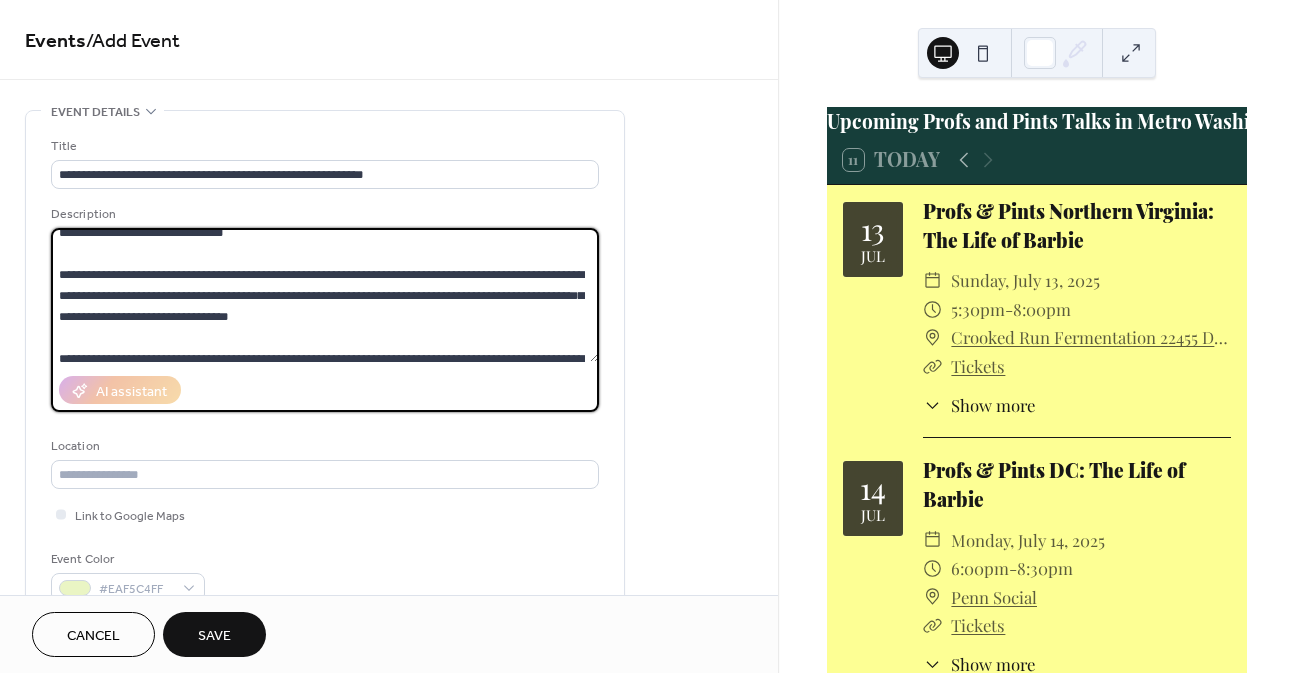 scroll, scrollTop: 300, scrollLeft: 0, axis: vertical 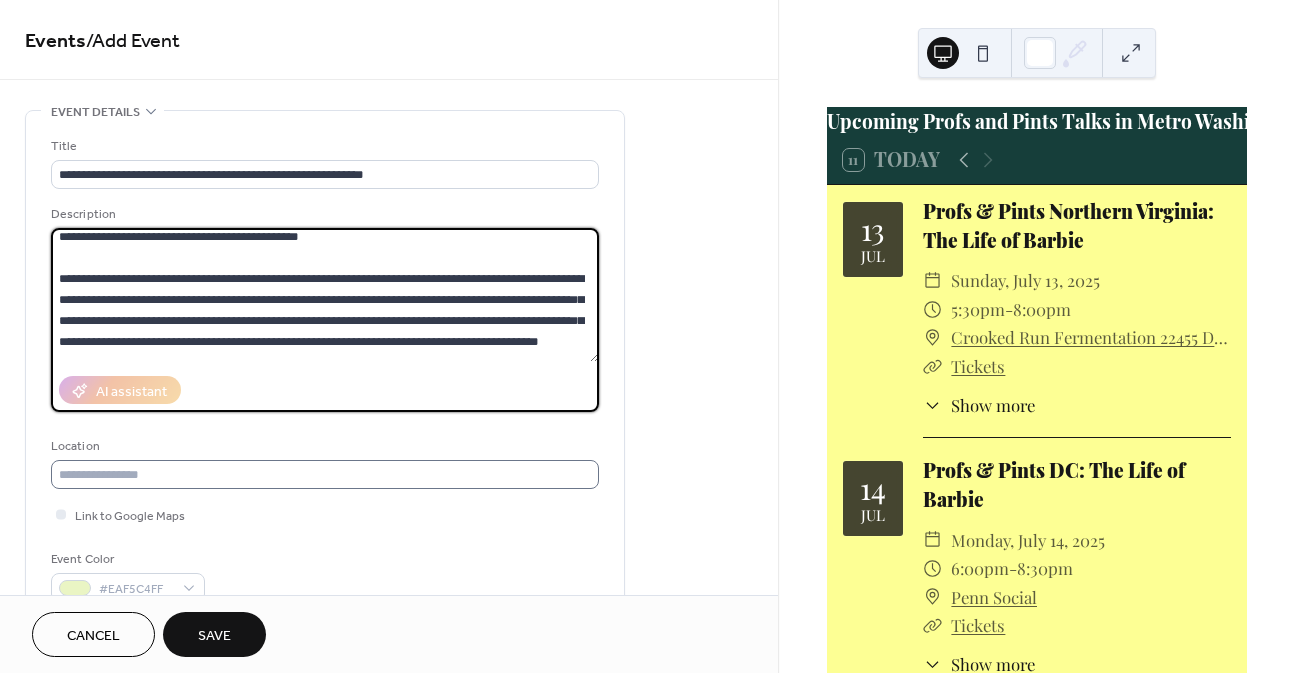 type on "**********" 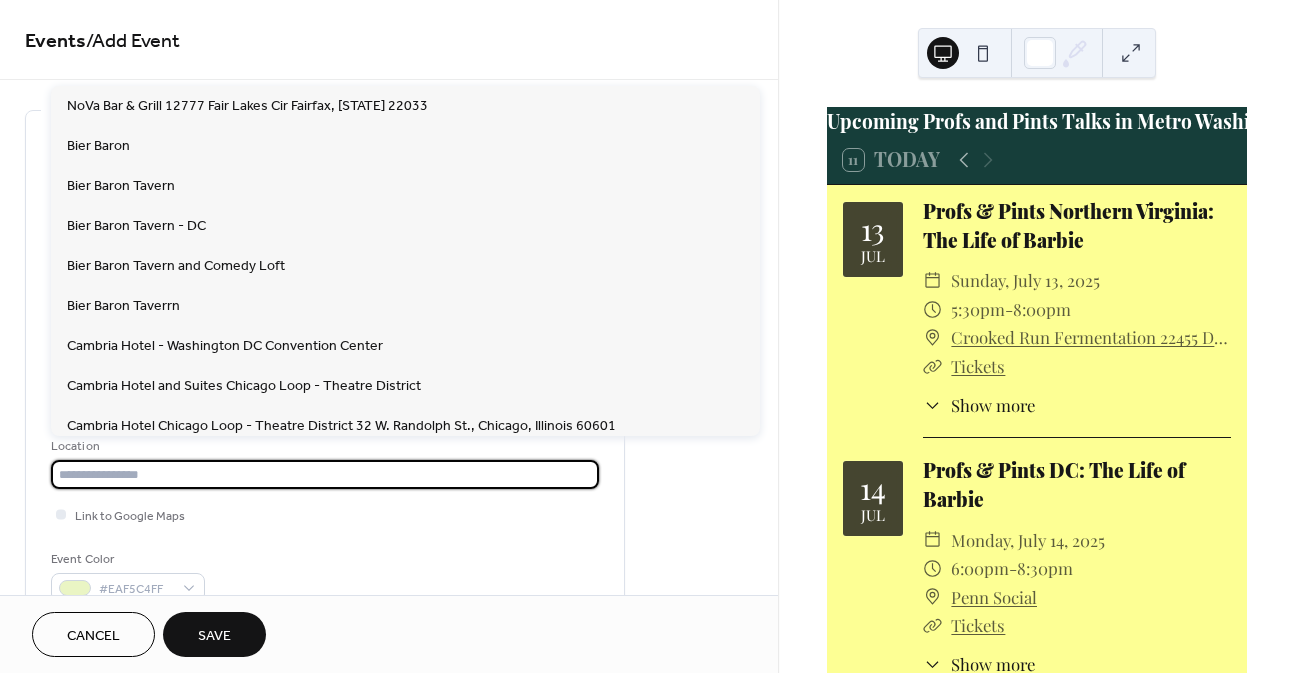 click at bounding box center (325, 474) 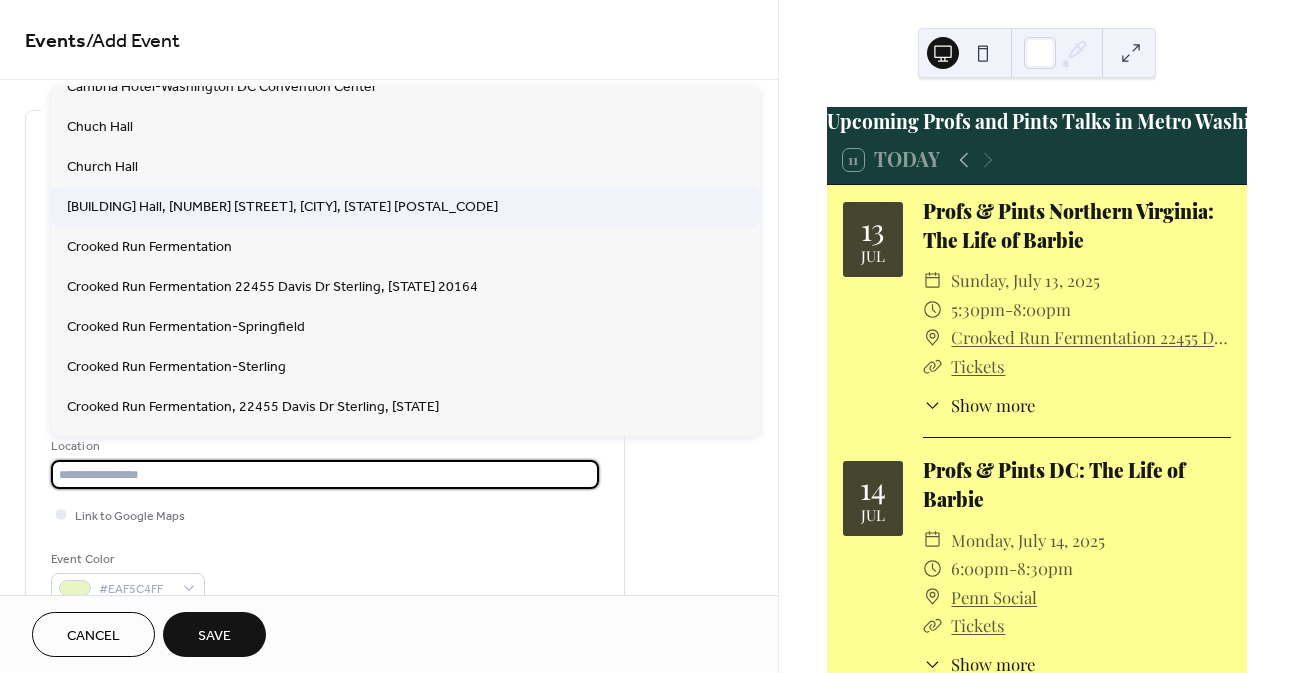 scroll, scrollTop: 600, scrollLeft: 0, axis: vertical 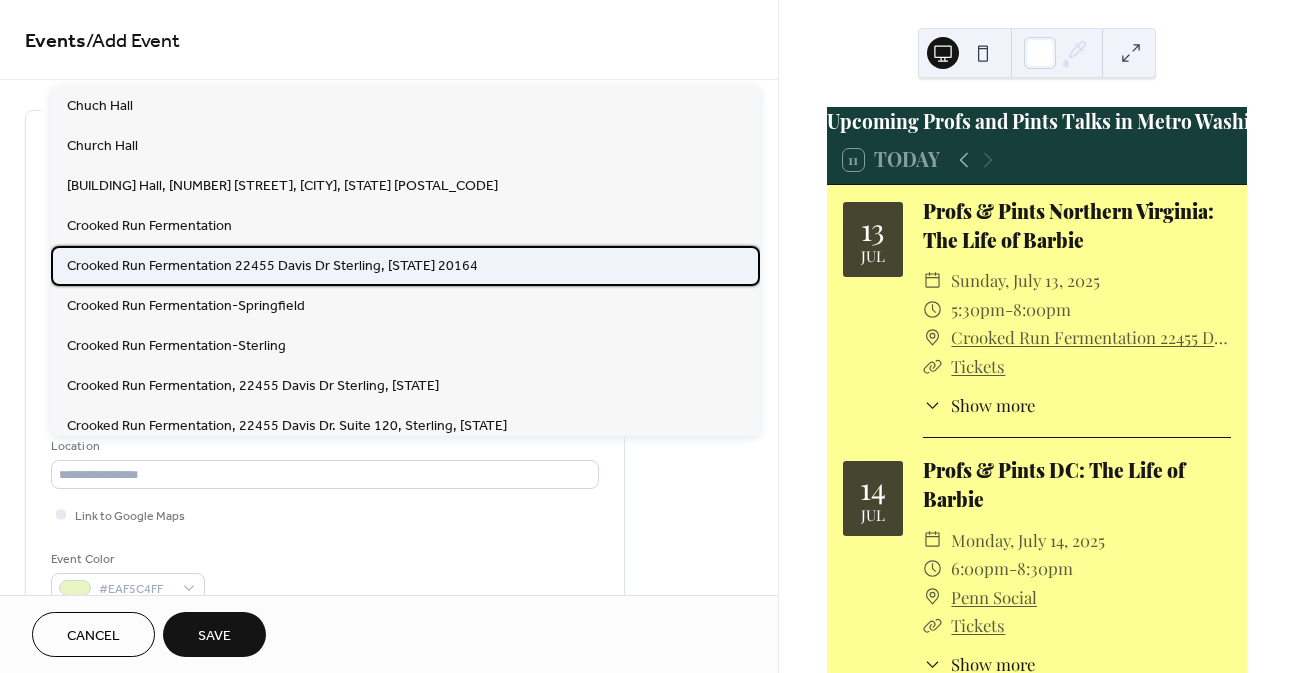click on "Crooked Run Fermentation 22455 Davis Dr Sterling, [STATE] 20164" at bounding box center [272, 266] 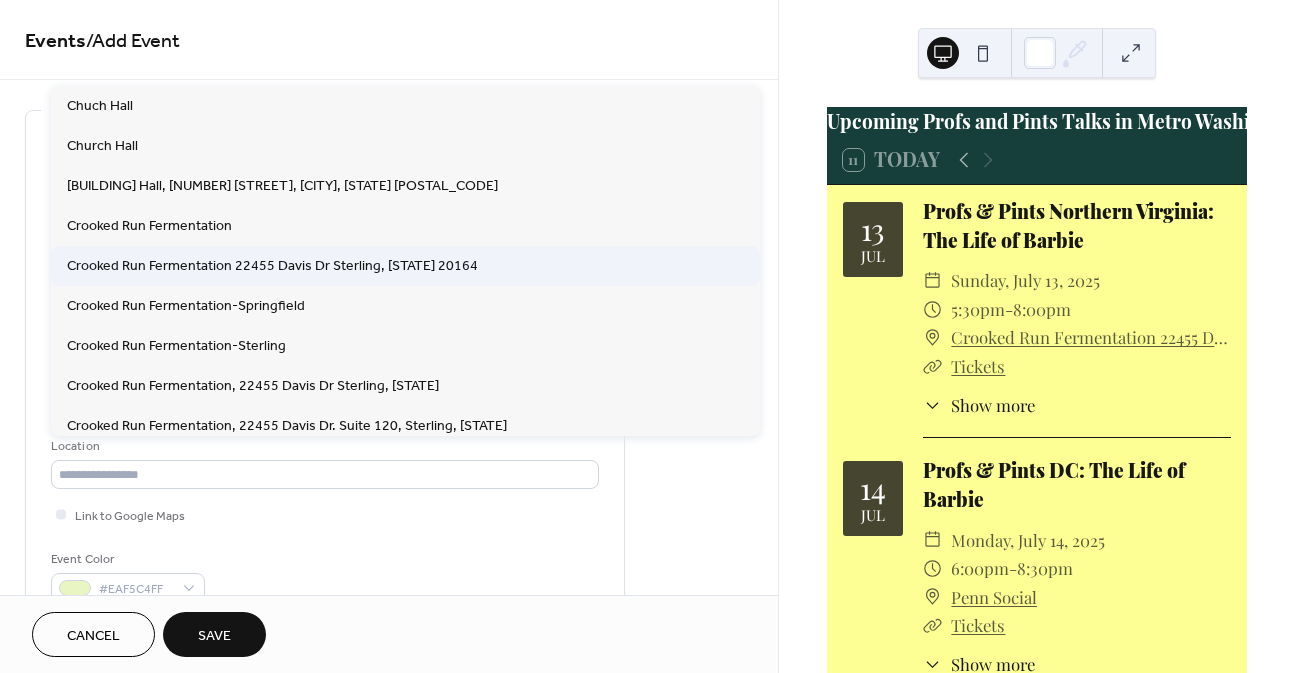 type on "**********" 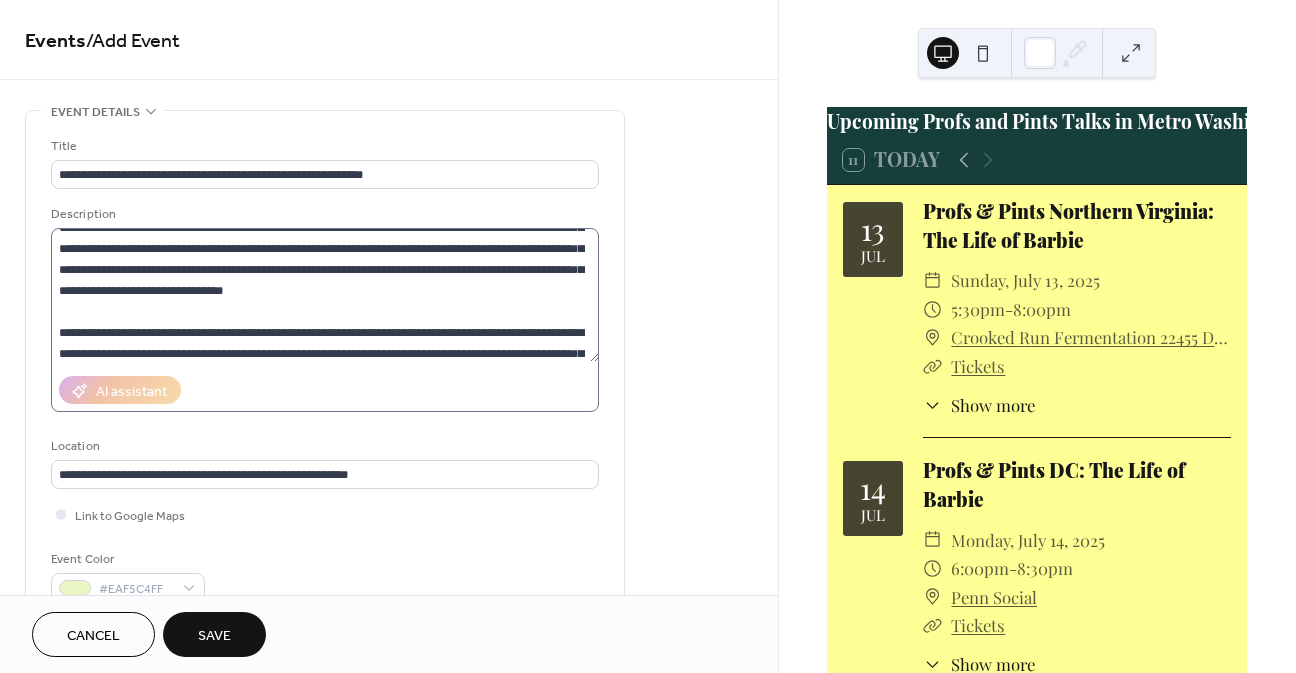 scroll, scrollTop: 500, scrollLeft: 0, axis: vertical 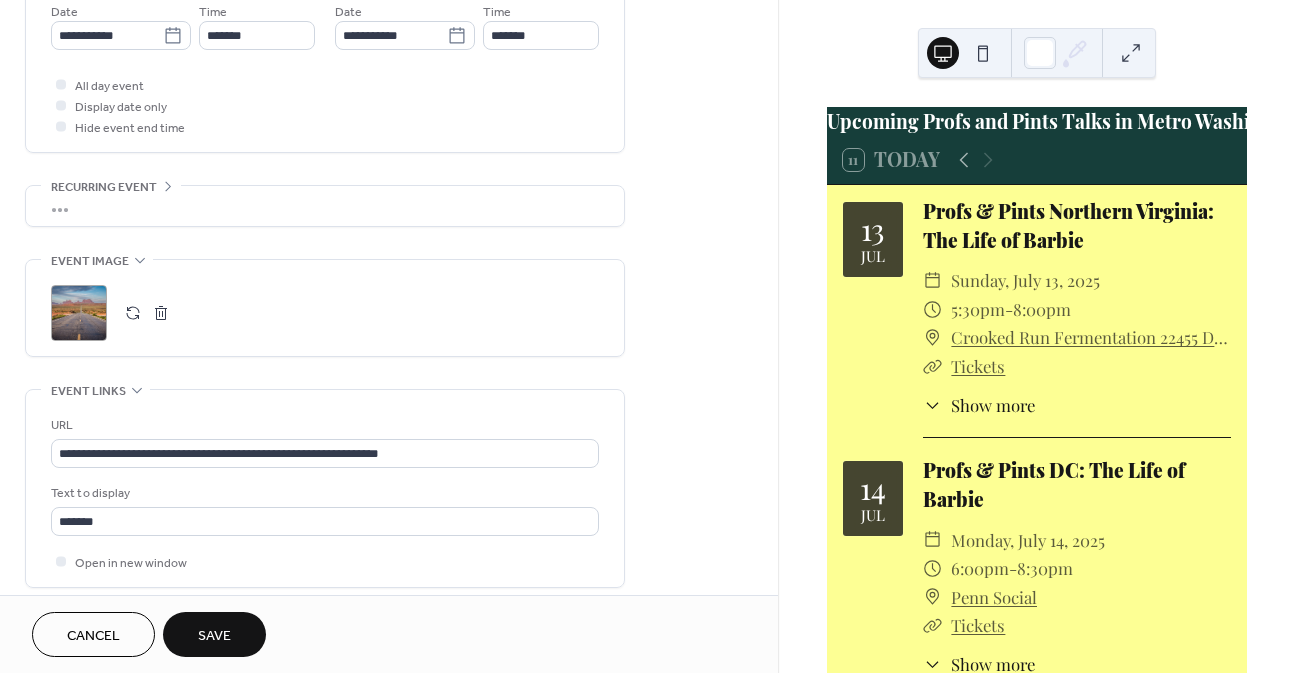 click on "Save" at bounding box center [214, 634] 